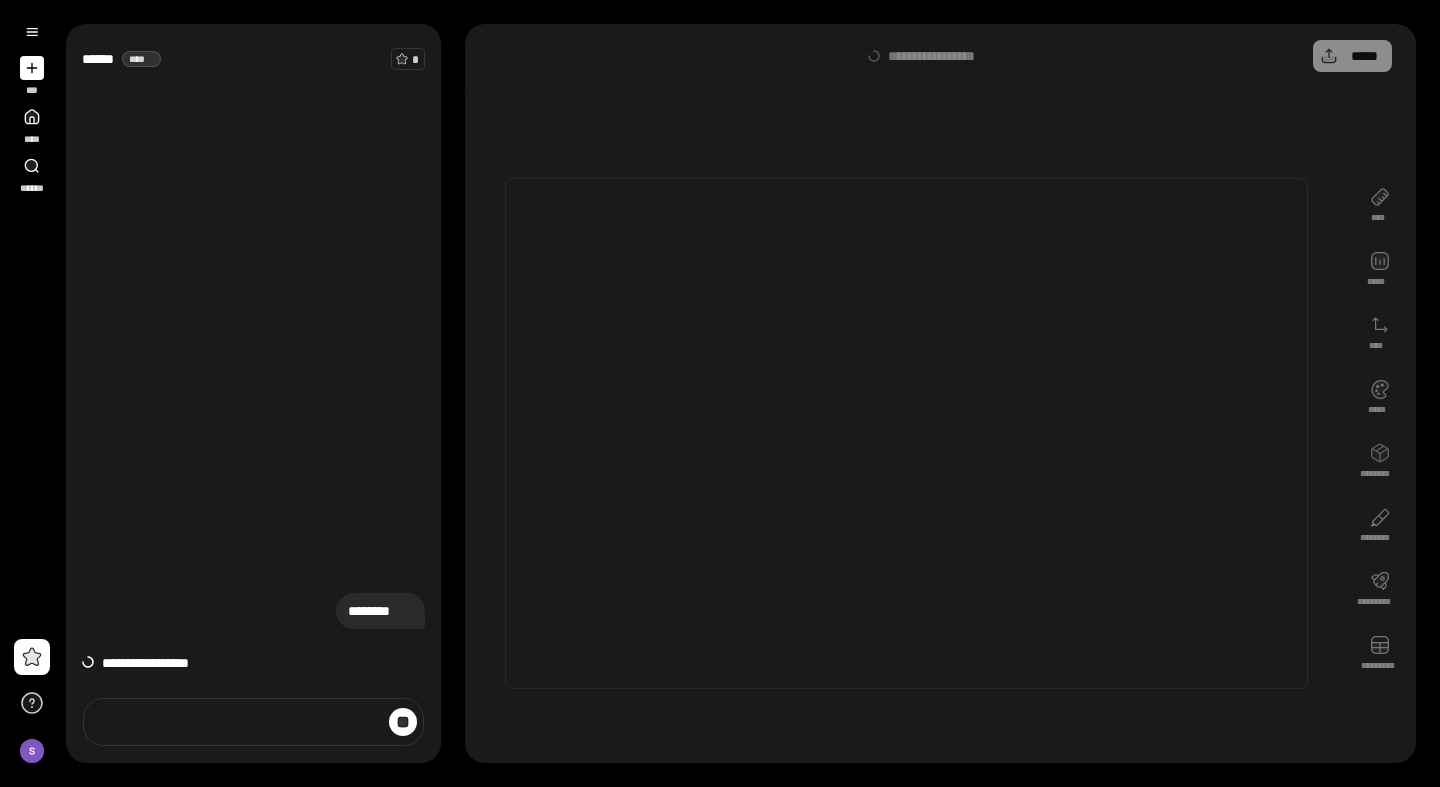 scroll, scrollTop: 0, scrollLeft: 0, axis: both 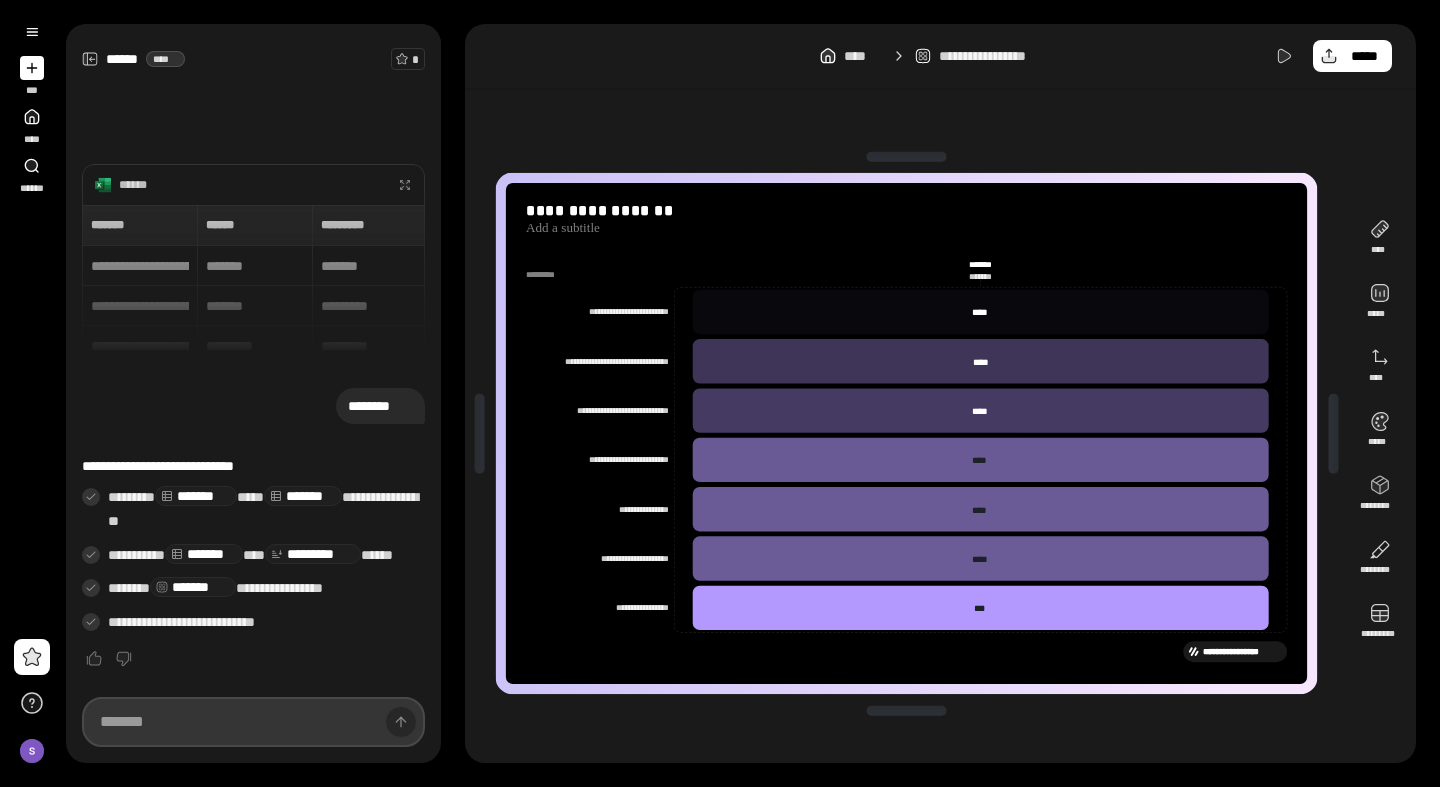 click at bounding box center (253, 722) 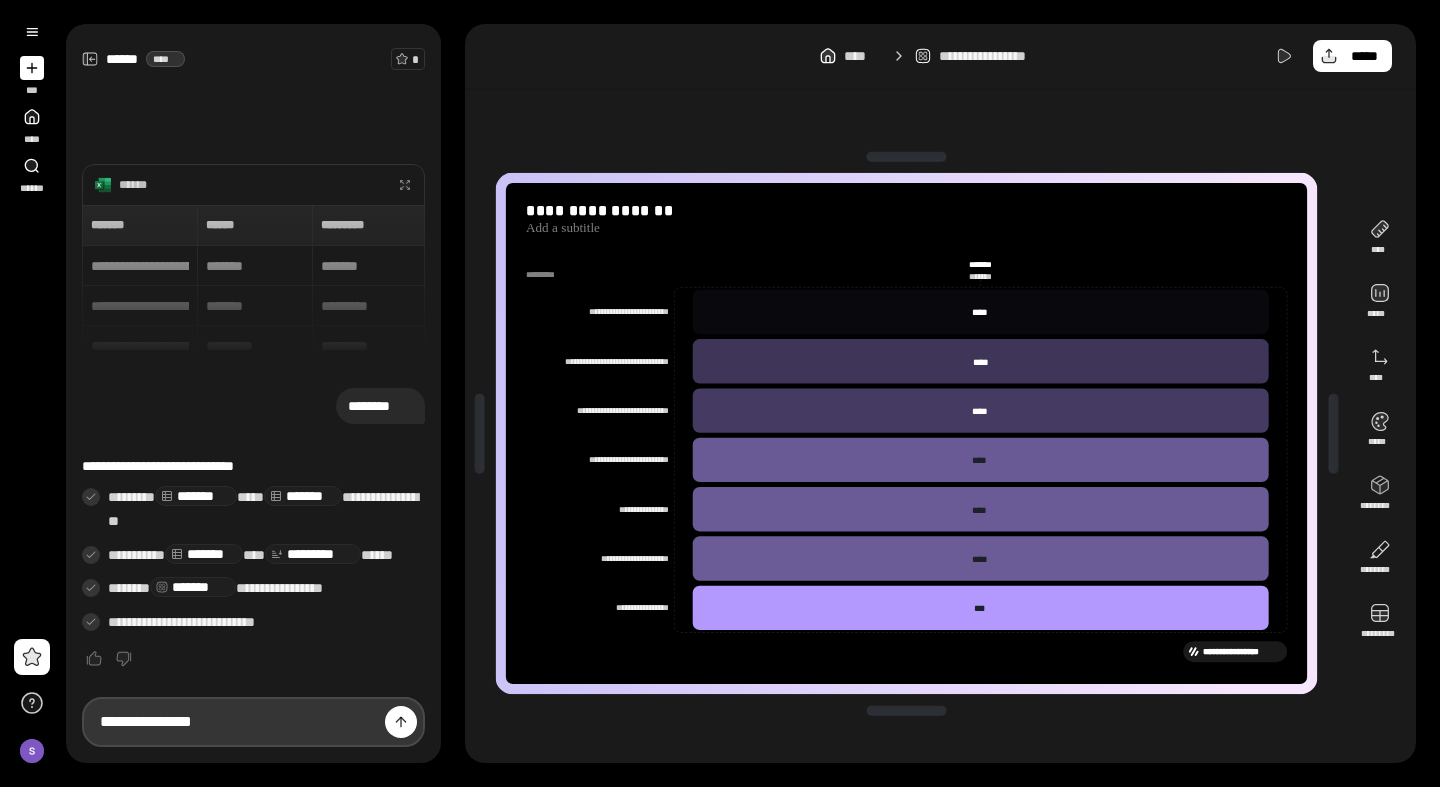type on "**********" 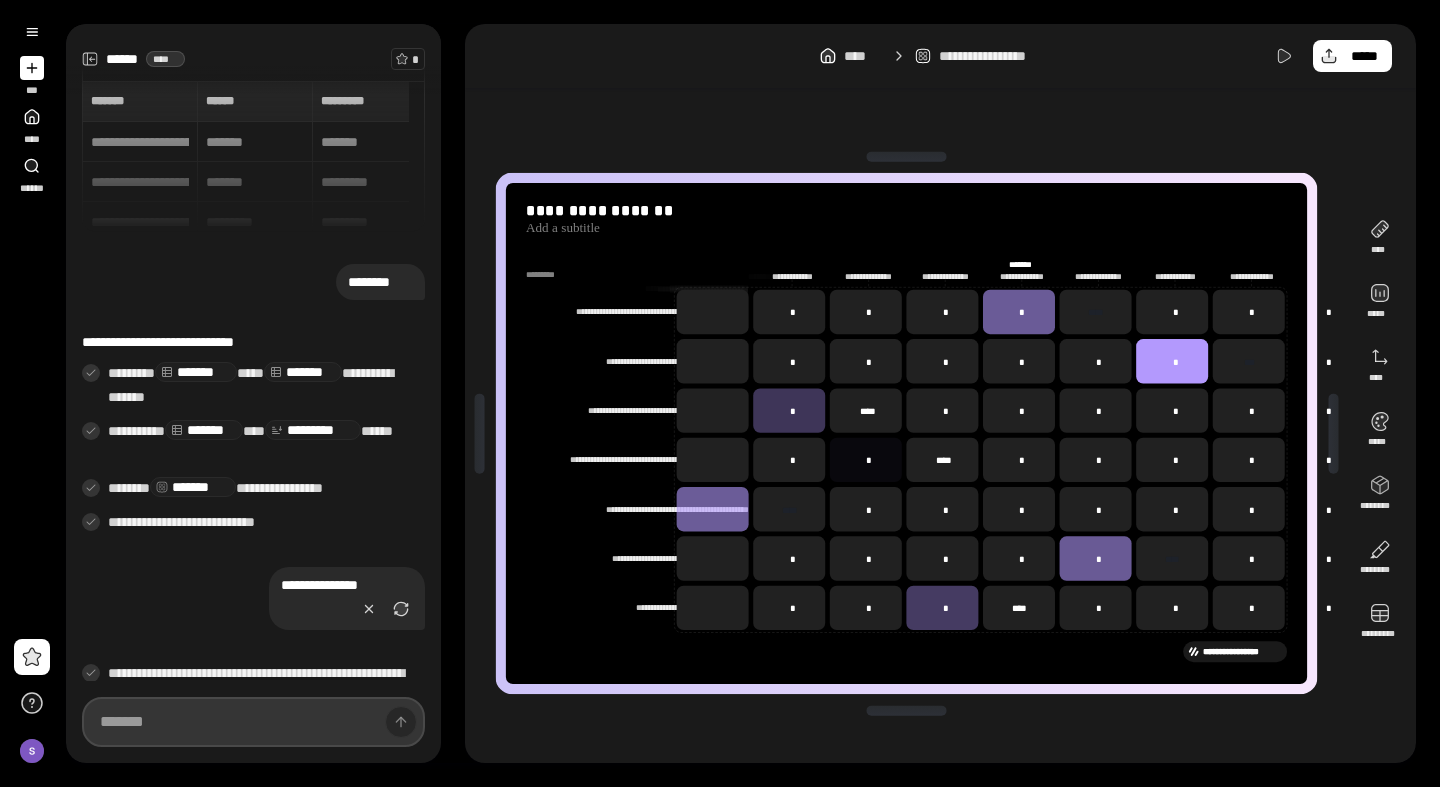 scroll, scrollTop: 155, scrollLeft: 0, axis: vertical 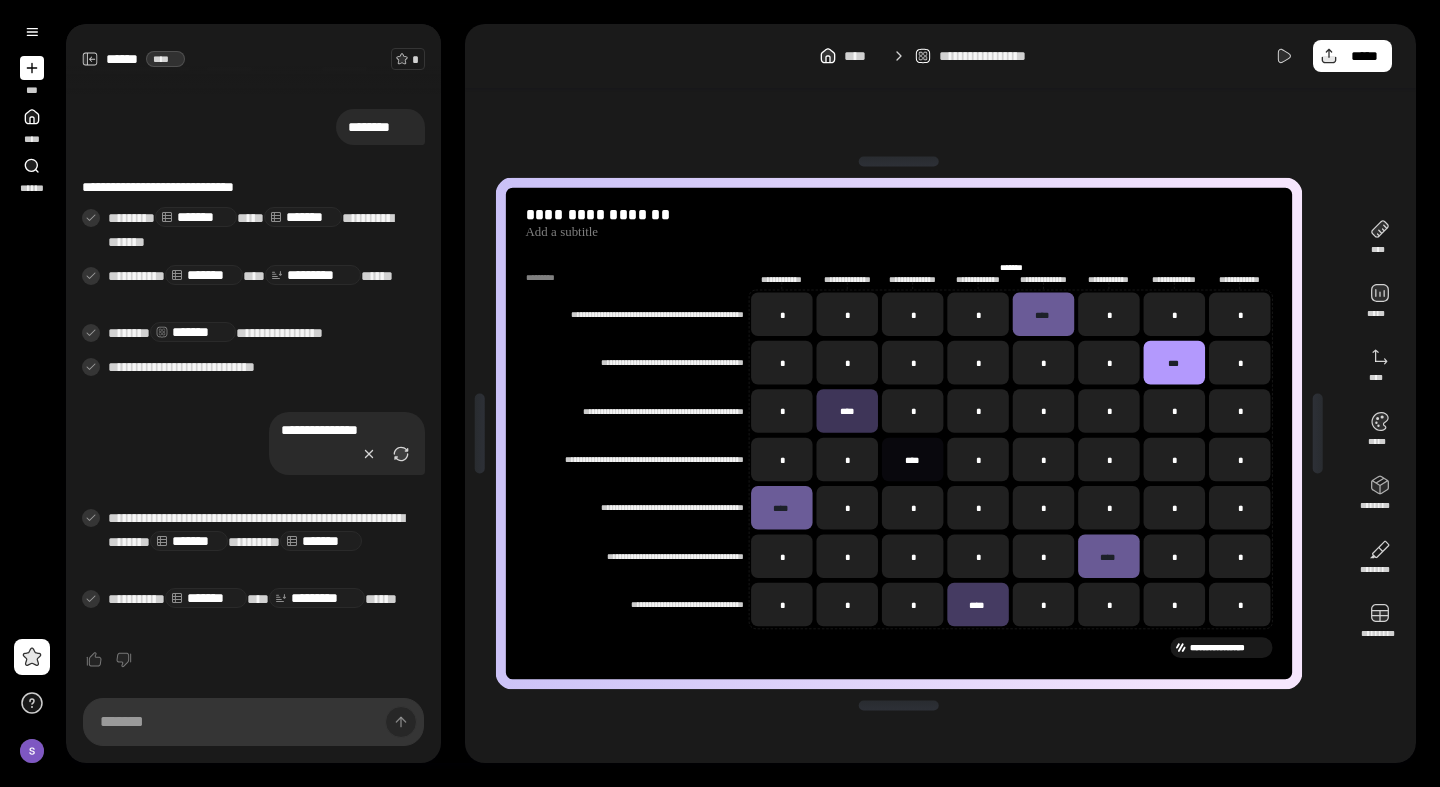 click on "*********" at bounding box center [317, 598] 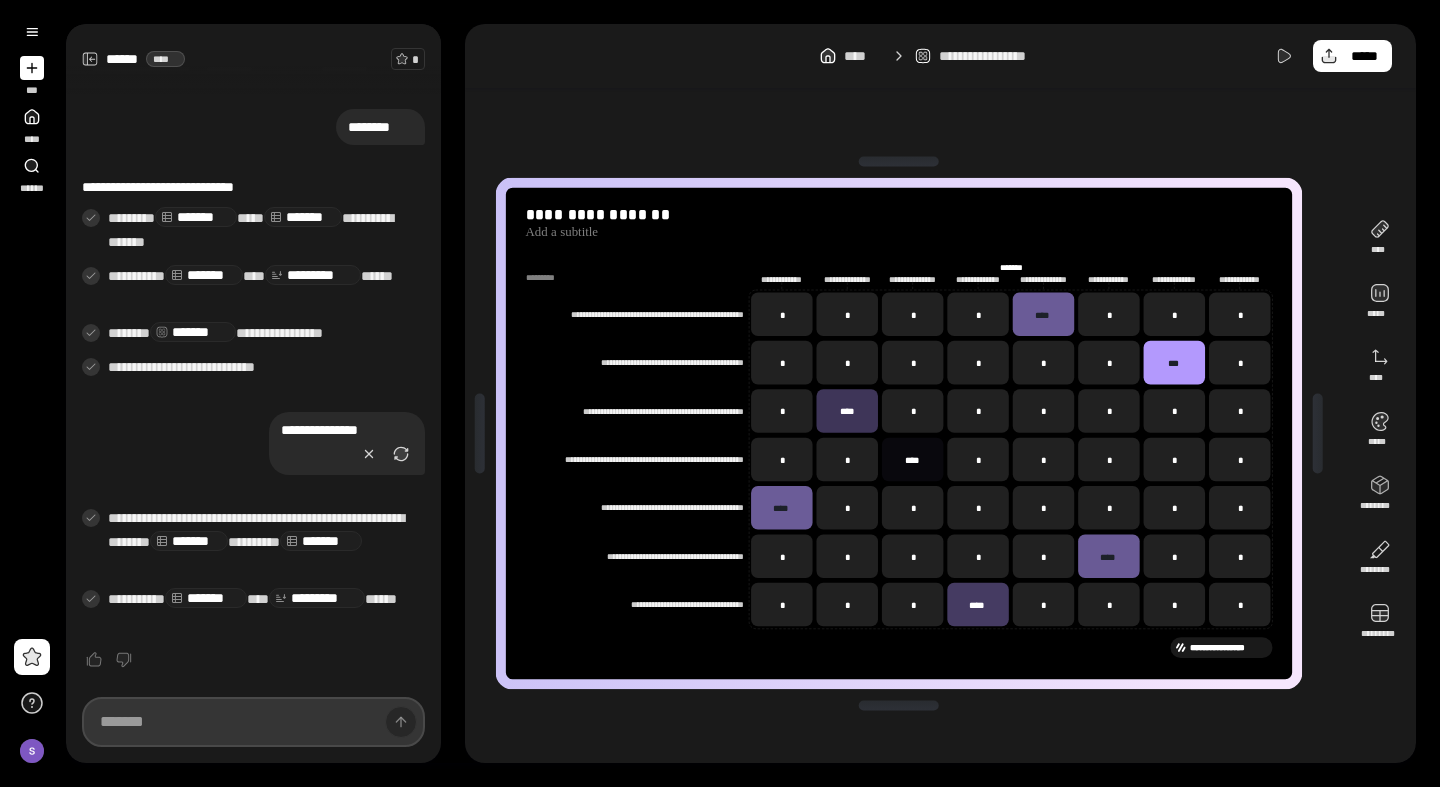 click at bounding box center [253, 722] 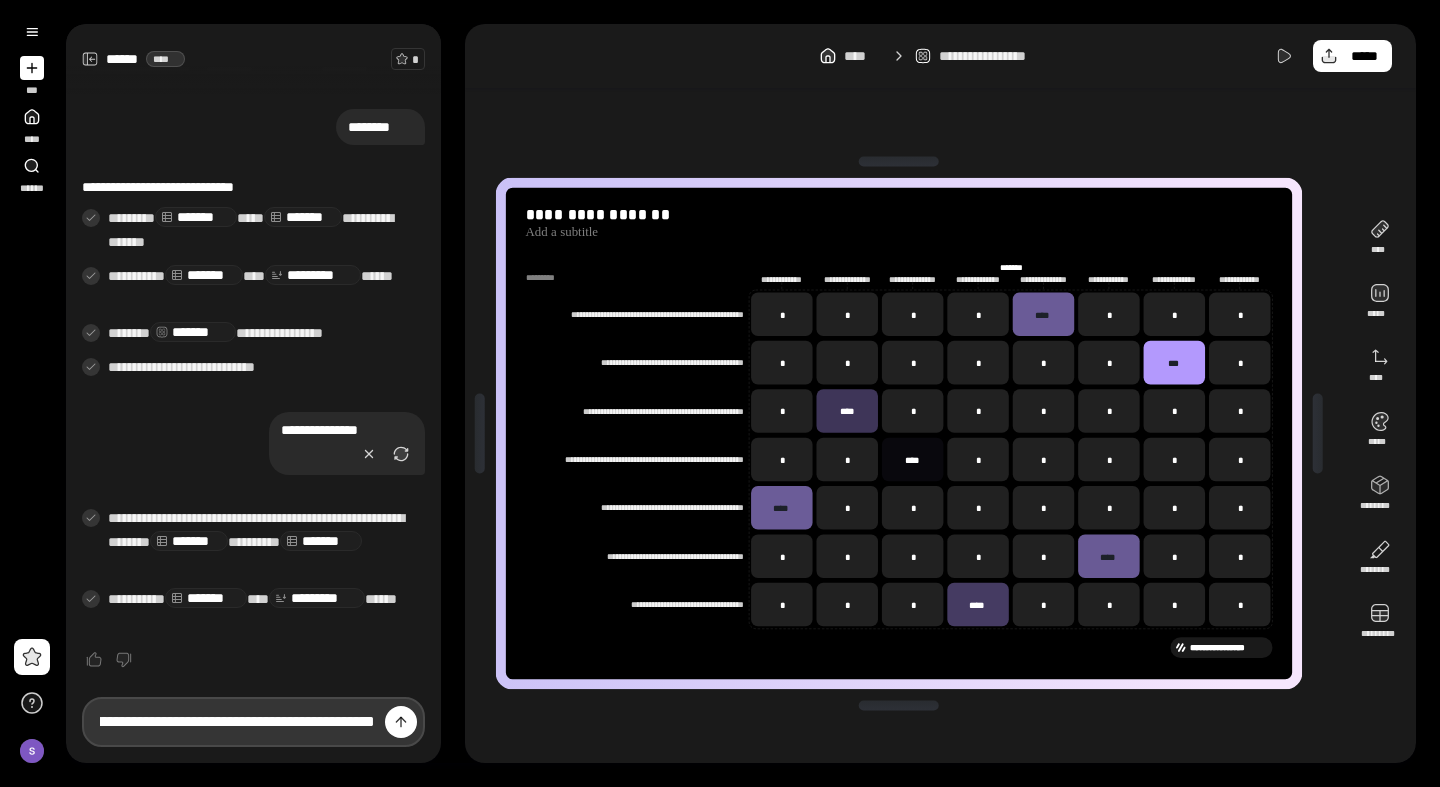 scroll, scrollTop: 0, scrollLeft: 214, axis: horizontal 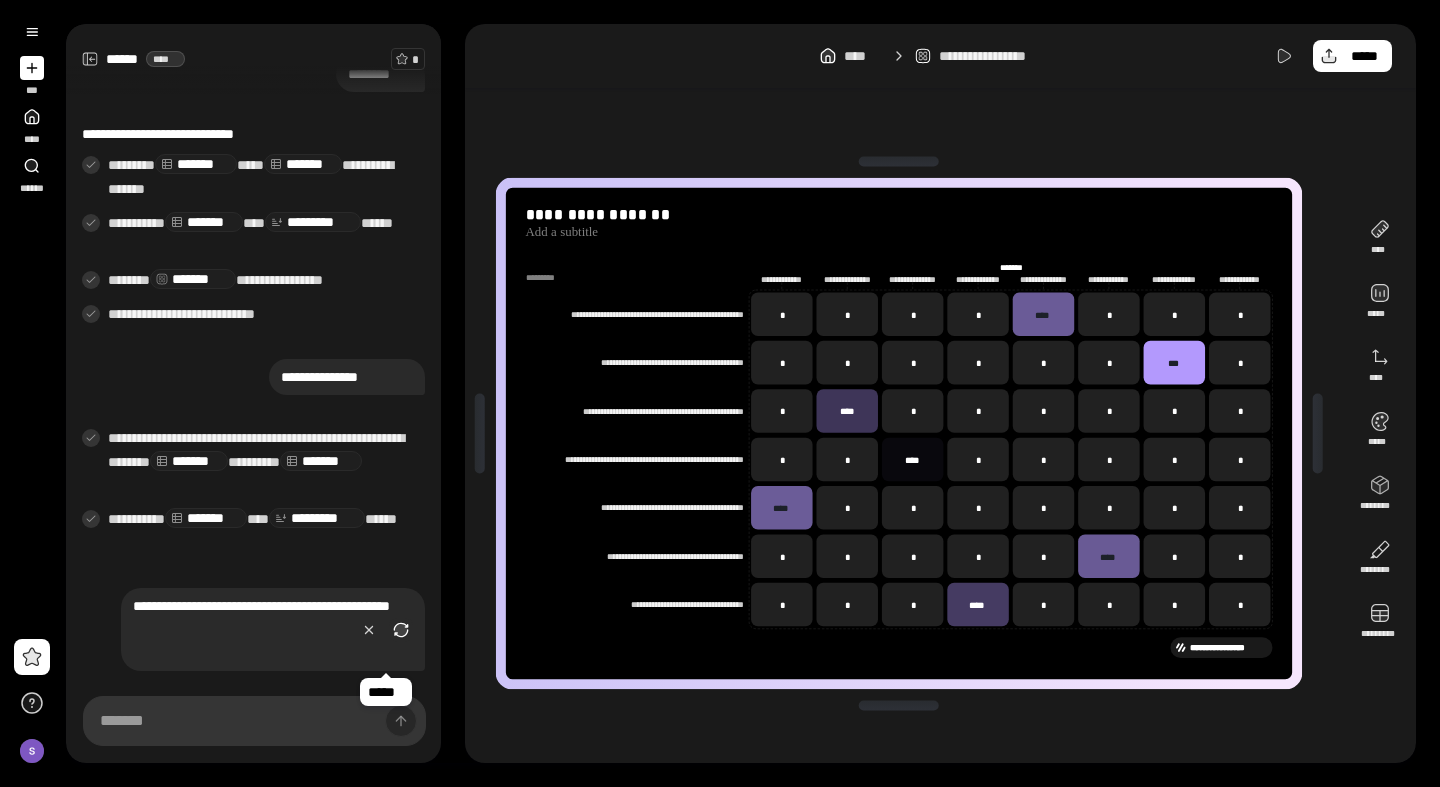 click at bounding box center [401, 630] 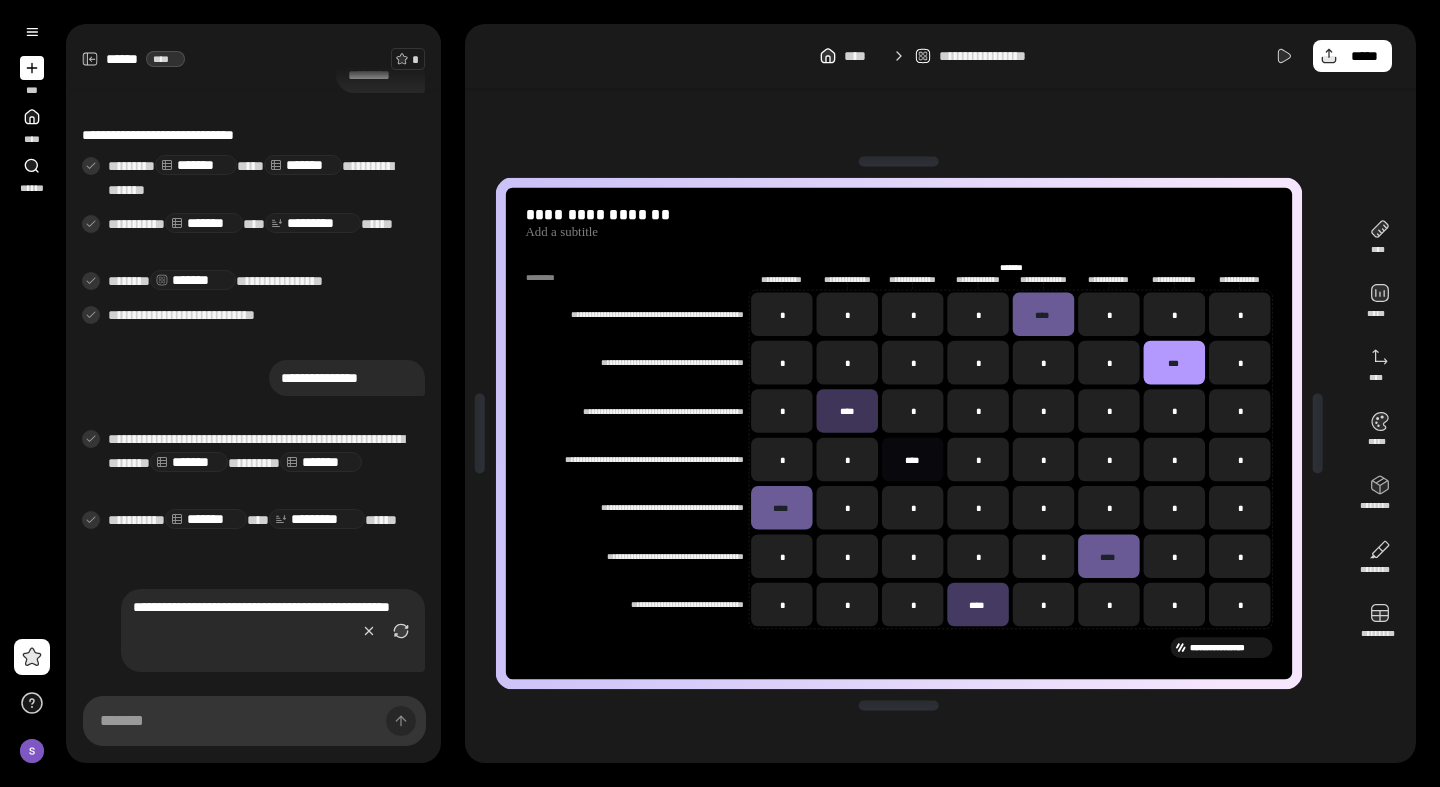 scroll, scrollTop: 206, scrollLeft: 0, axis: vertical 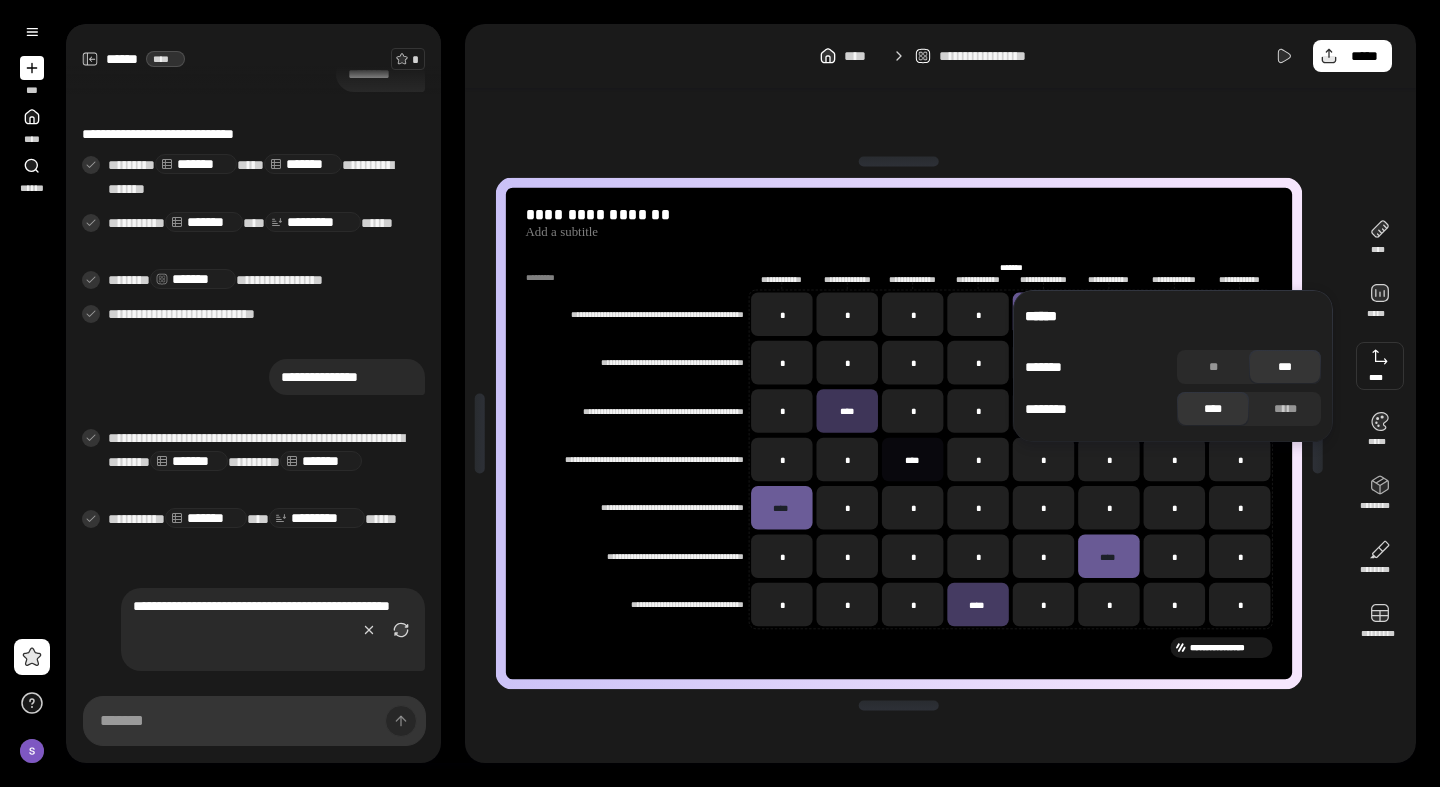 click at bounding box center [1380, 366] 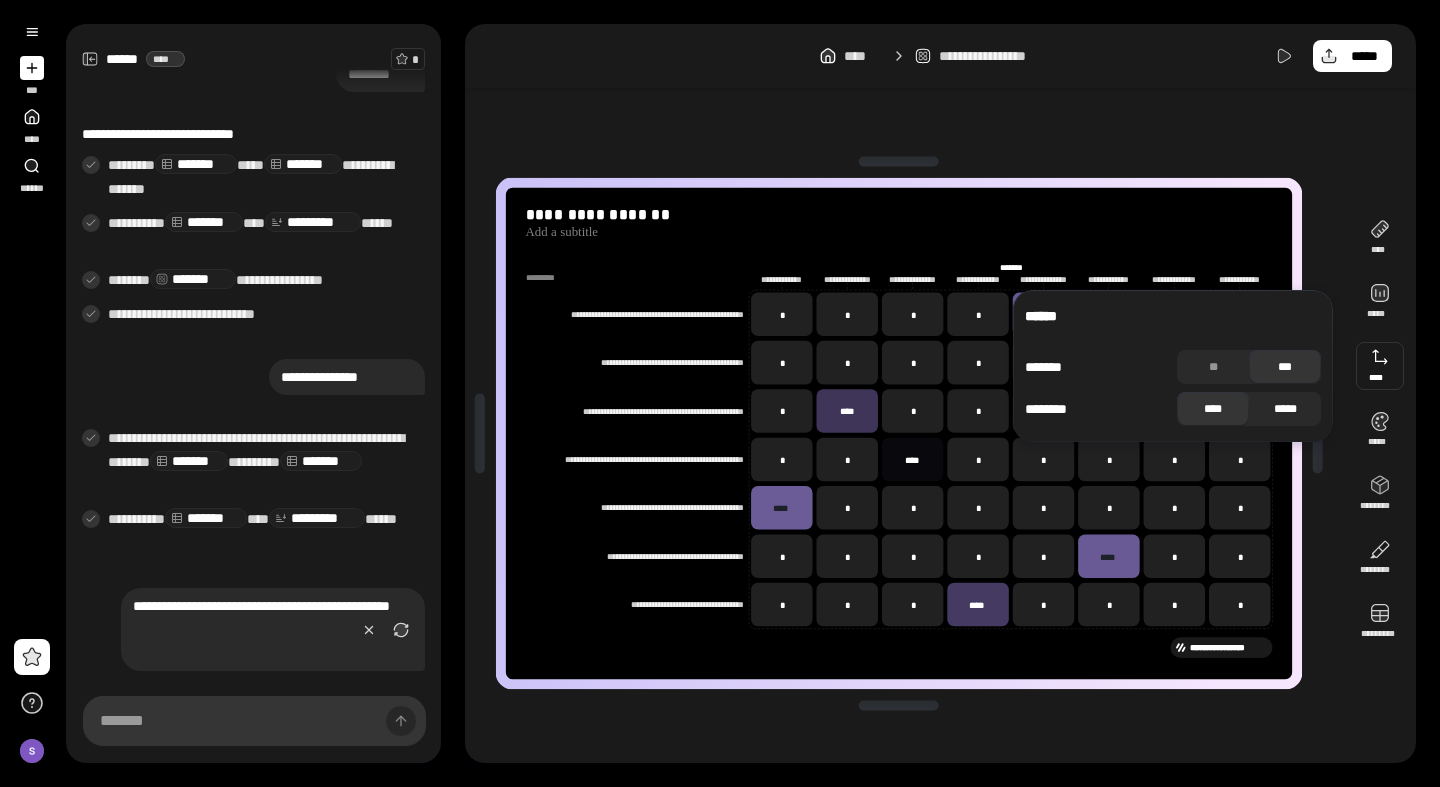 click on "*****" at bounding box center (1285, 409) 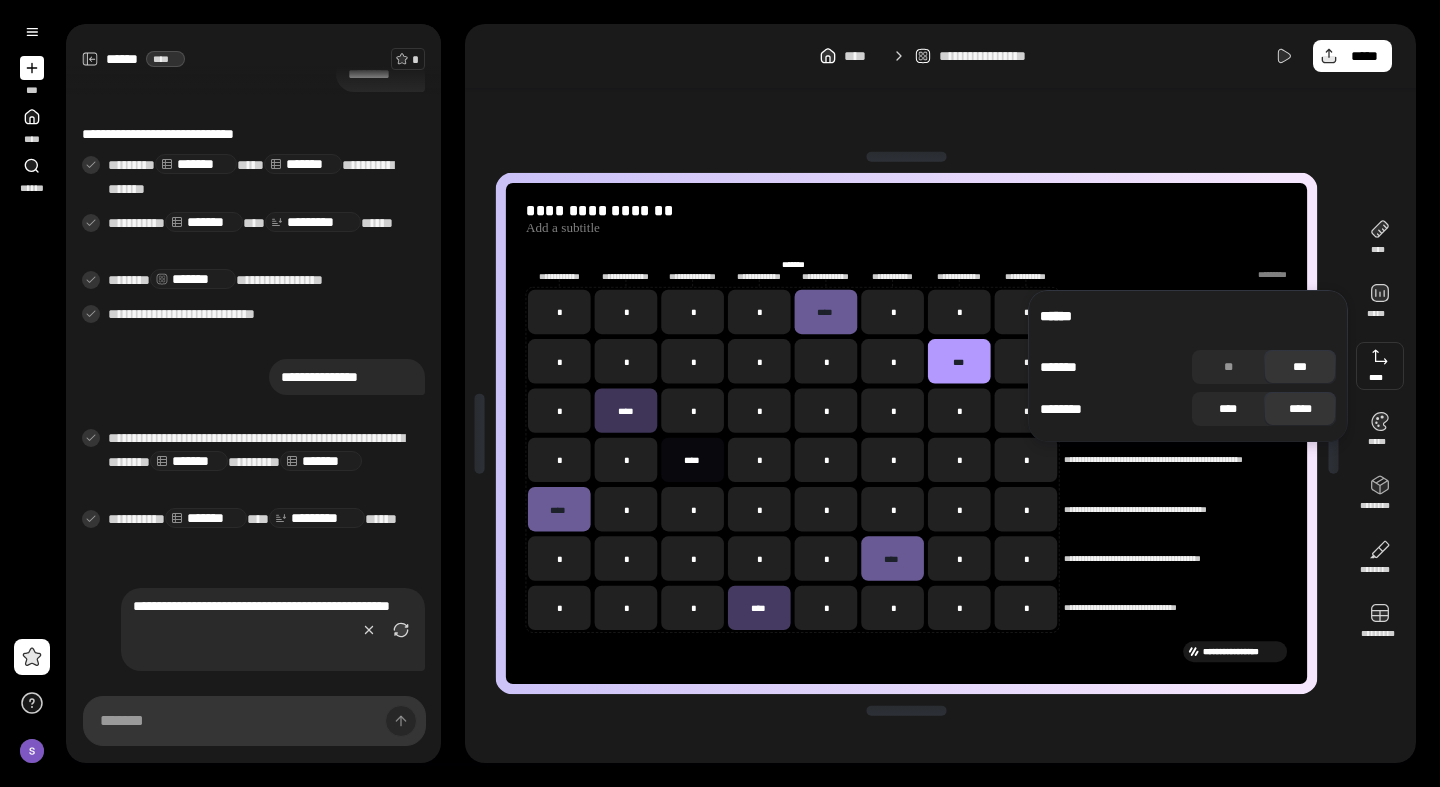 click on "****" at bounding box center [1228, 409] 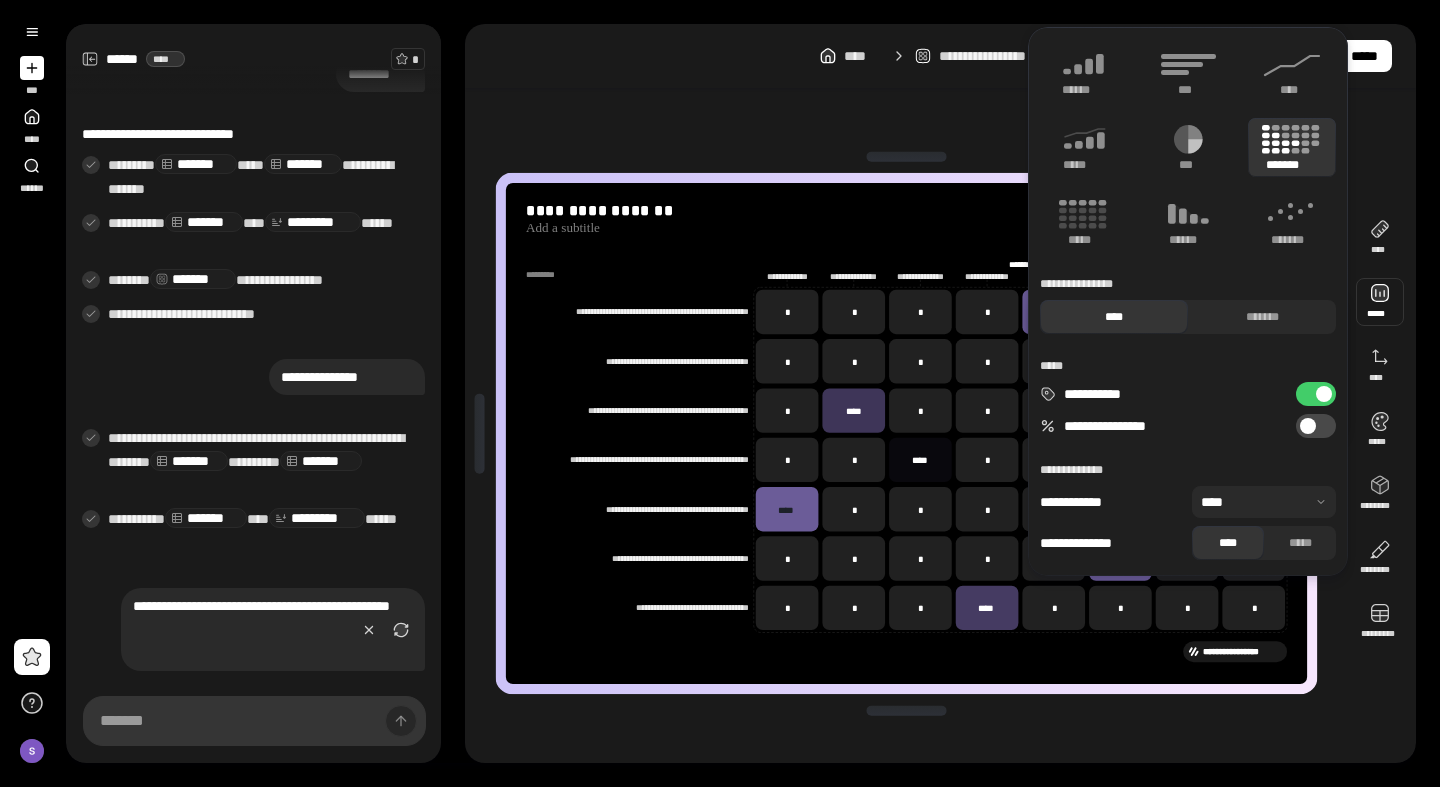 click at bounding box center [1380, 302] 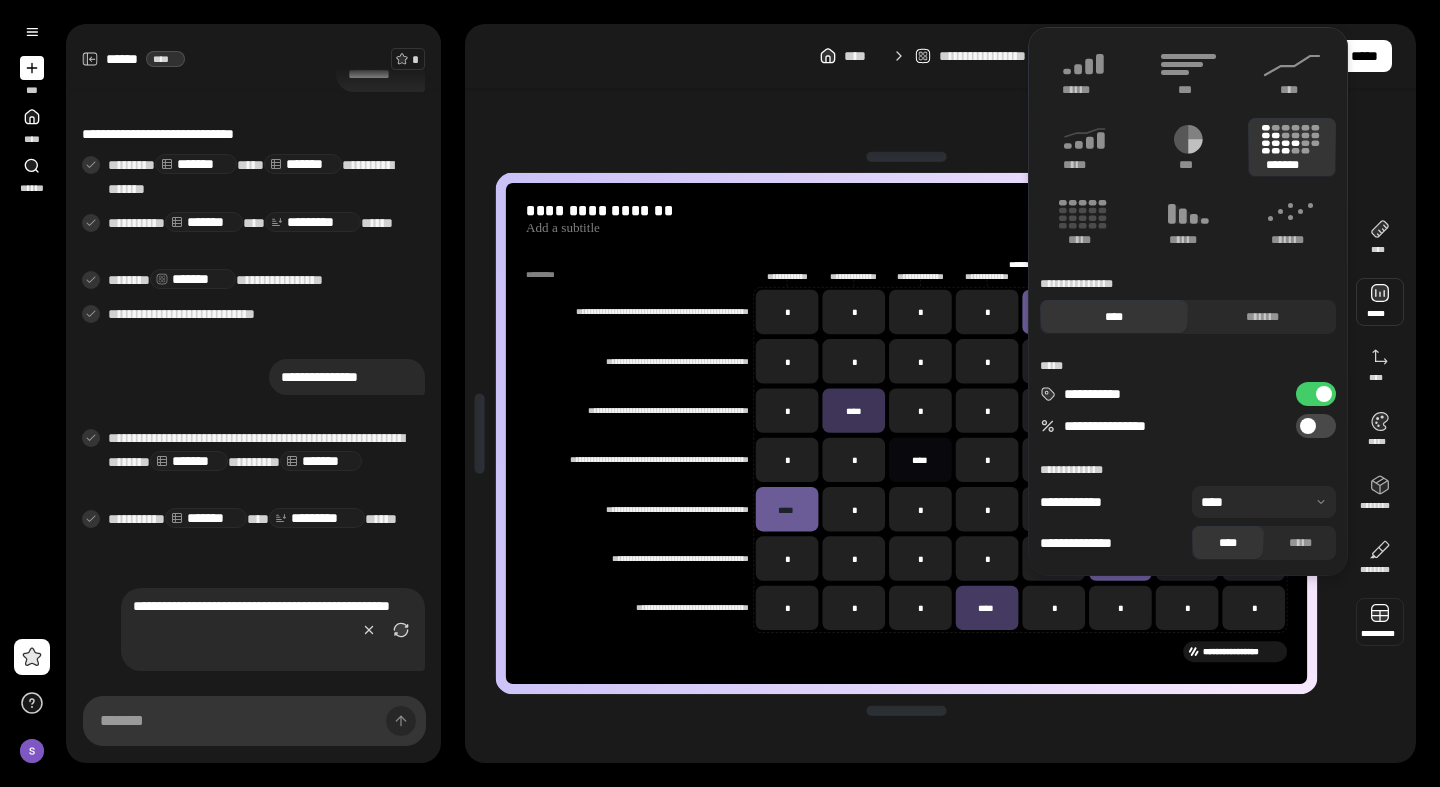 click at bounding box center [1380, 622] 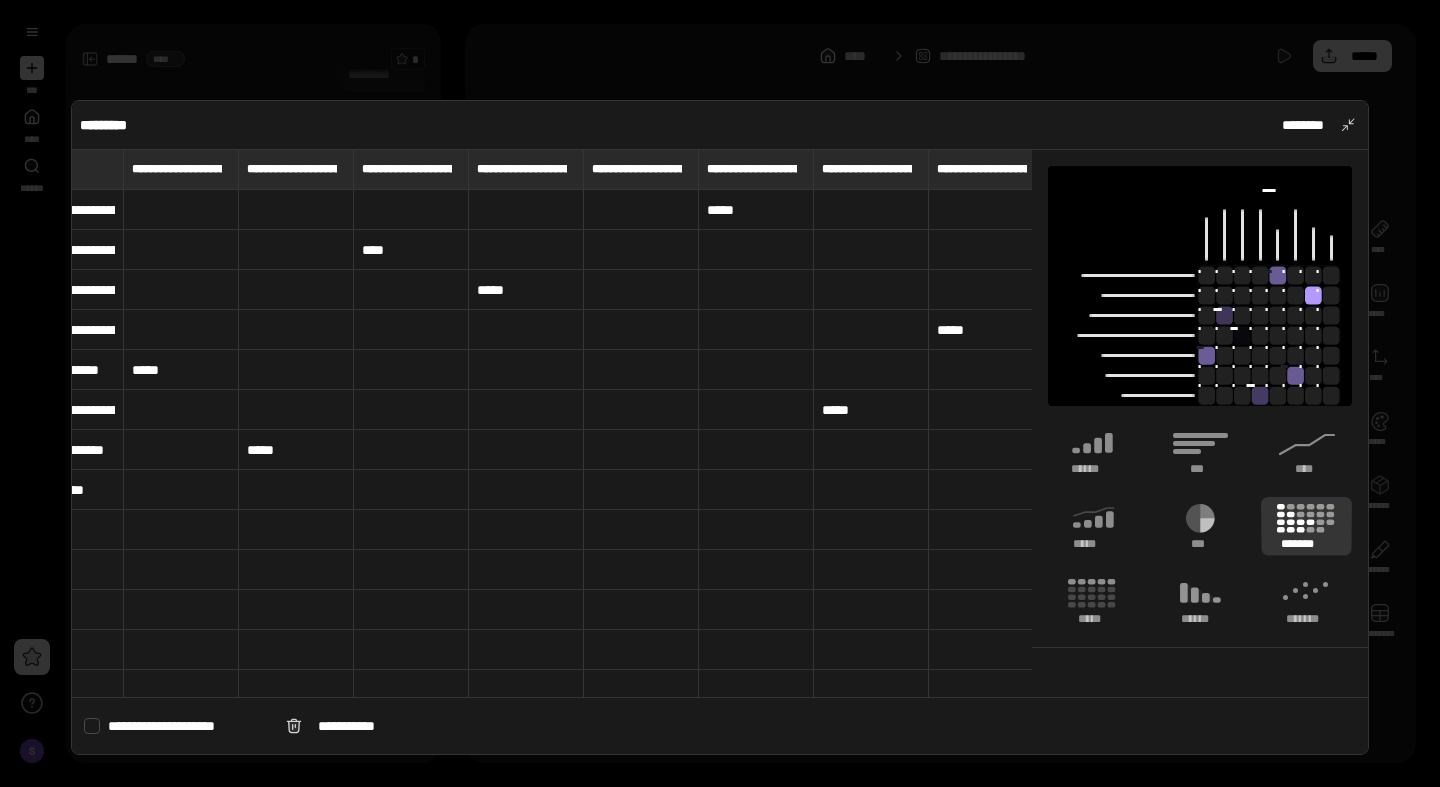scroll, scrollTop: 0, scrollLeft: 0, axis: both 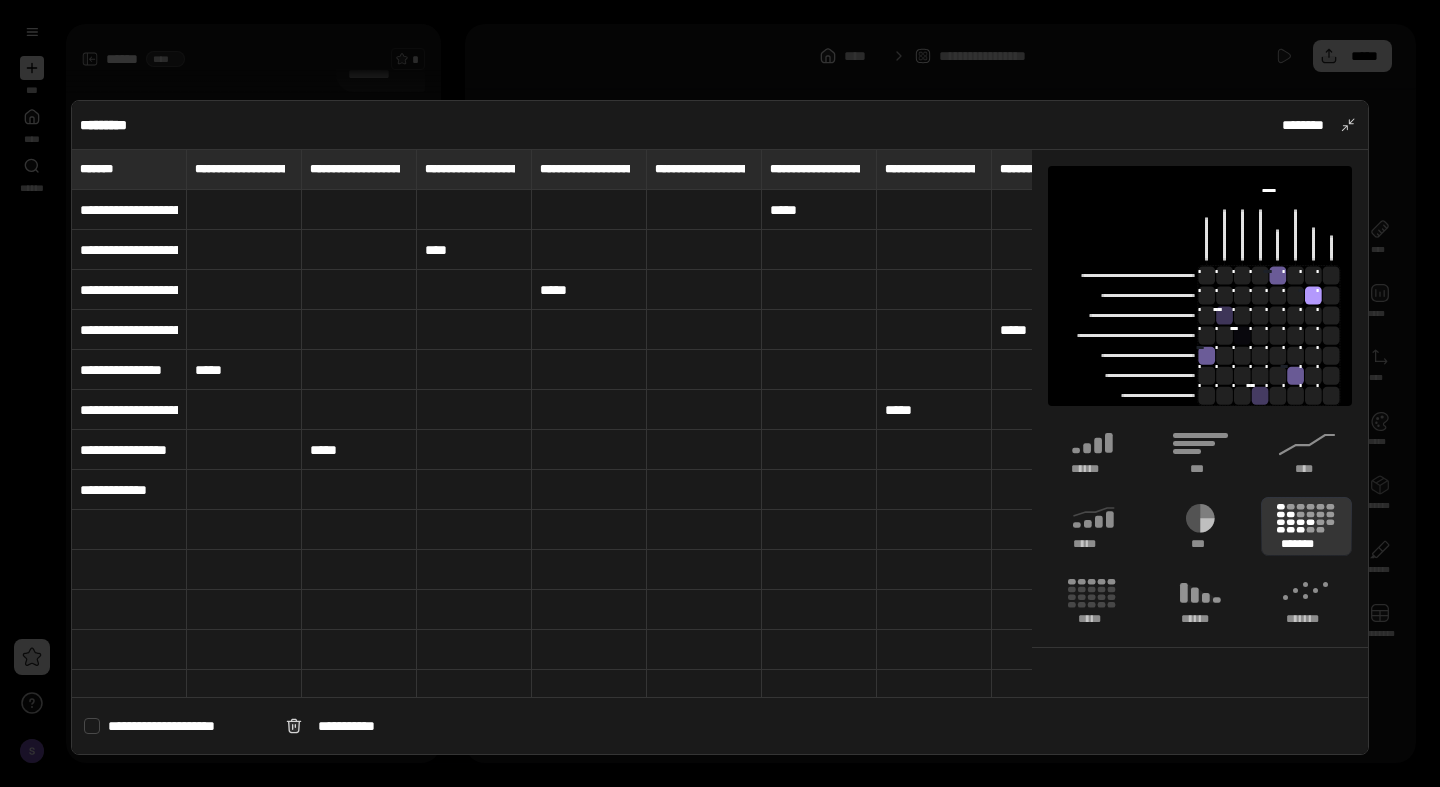 click on "*******" at bounding box center (1306, 526) 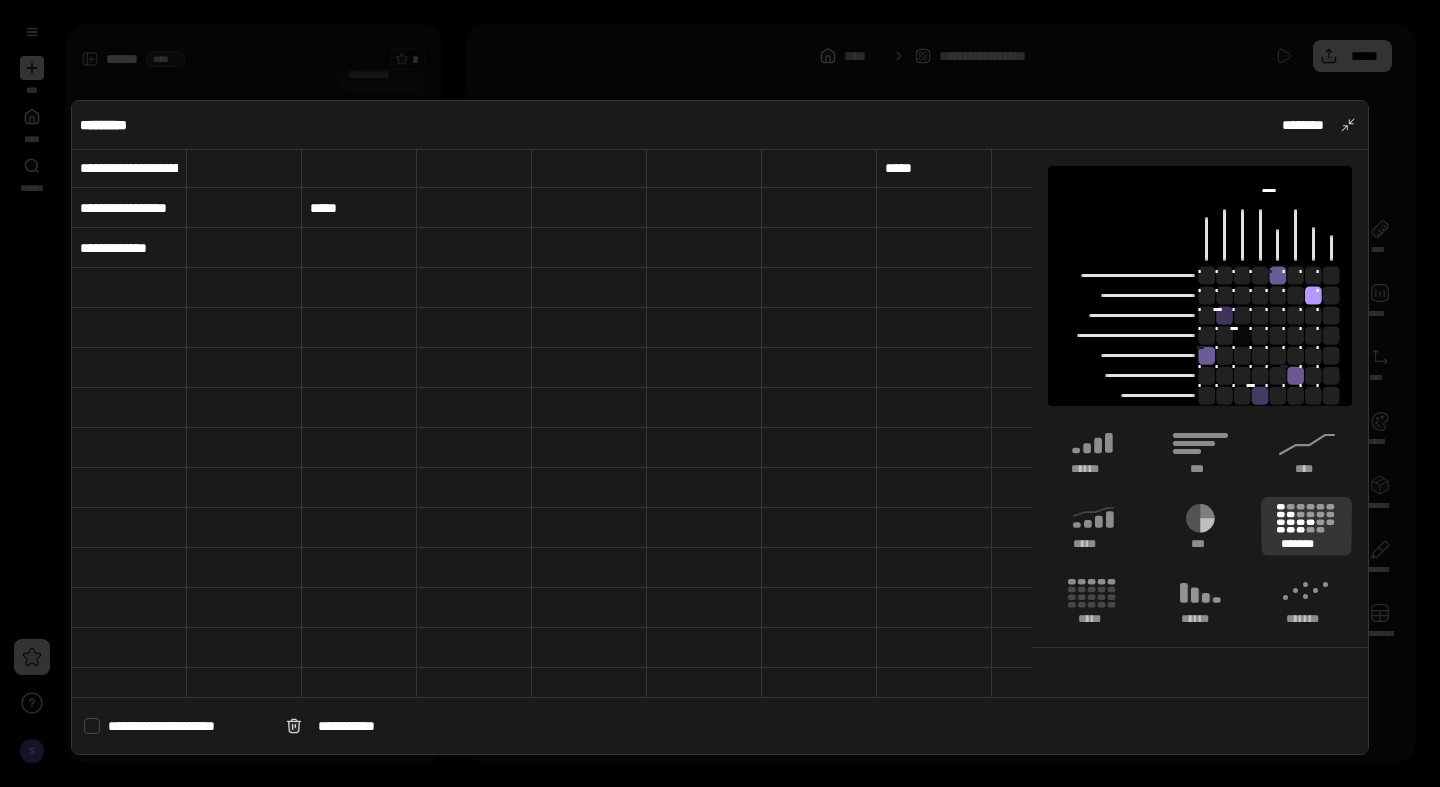 scroll, scrollTop: 0, scrollLeft: 0, axis: both 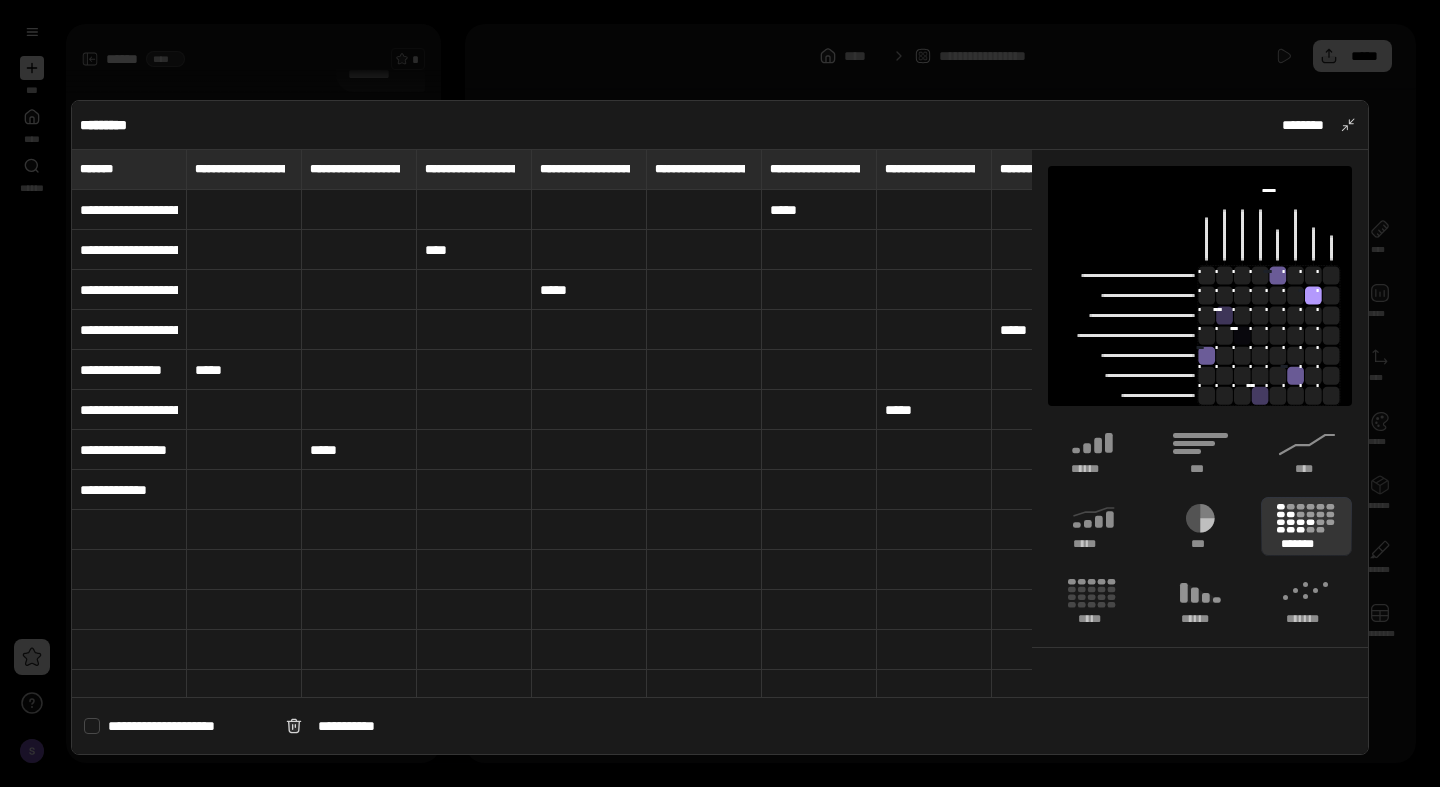 click on "**********" at bounding box center (240, 169) 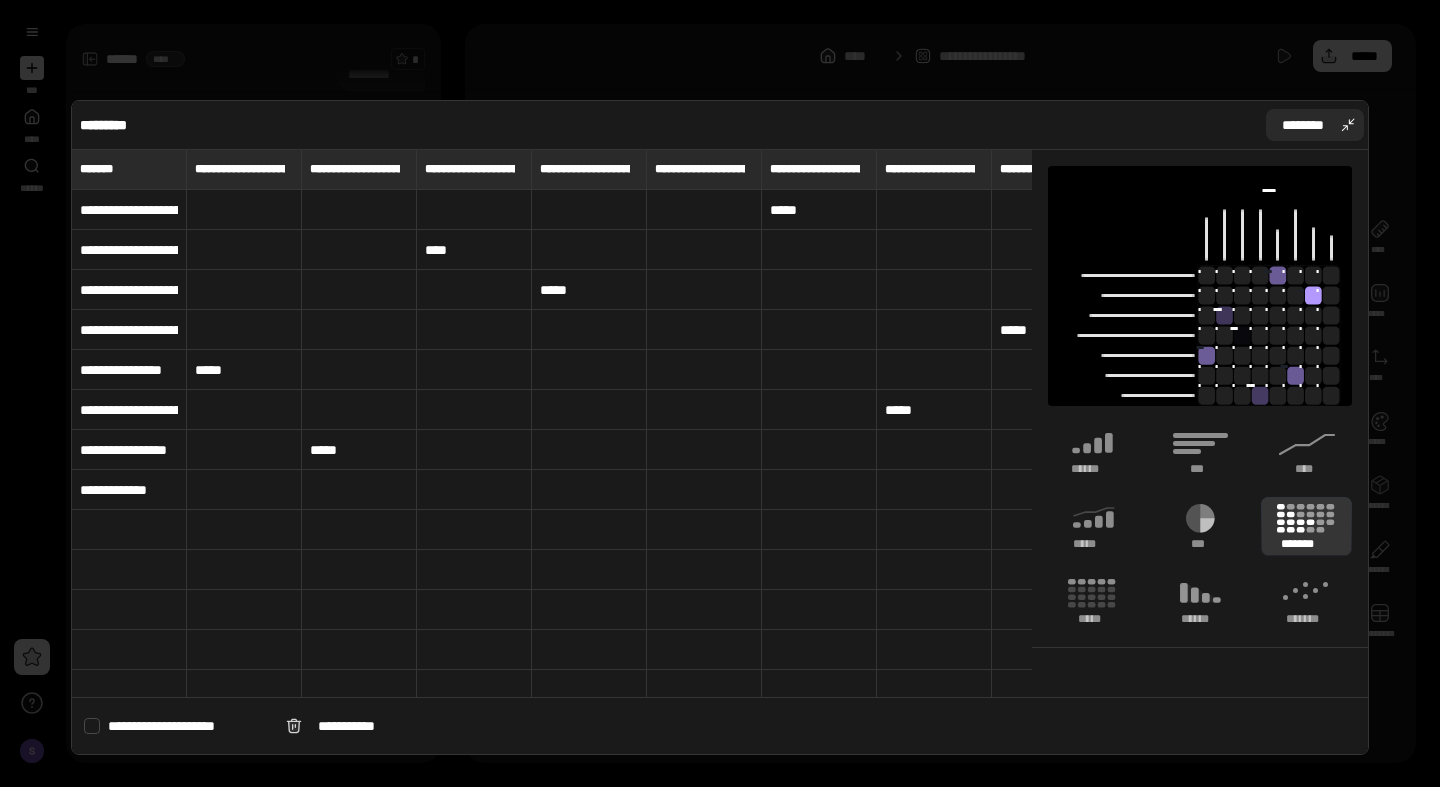 click on "********" at bounding box center (1315, 125) 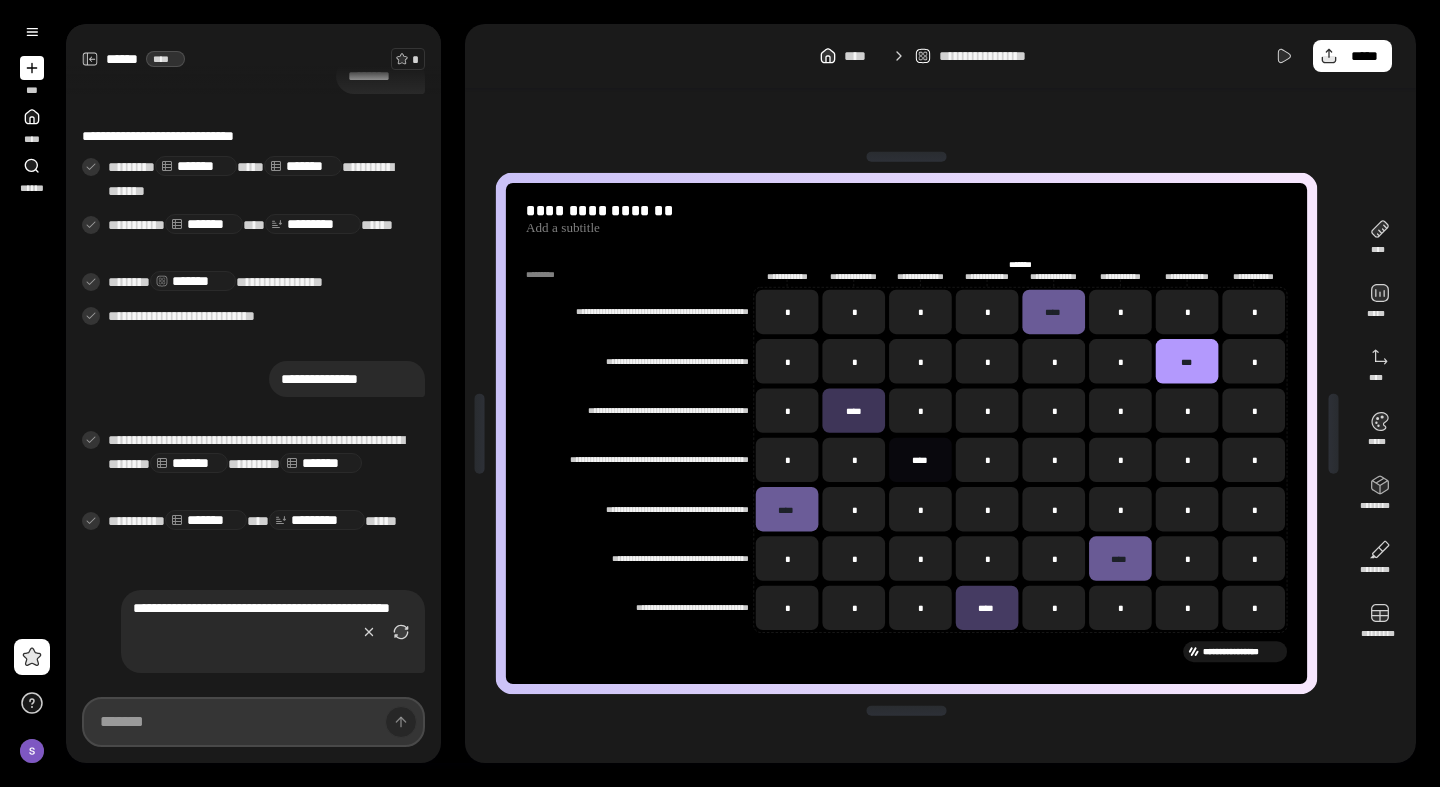 click at bounding box center [253, 722] 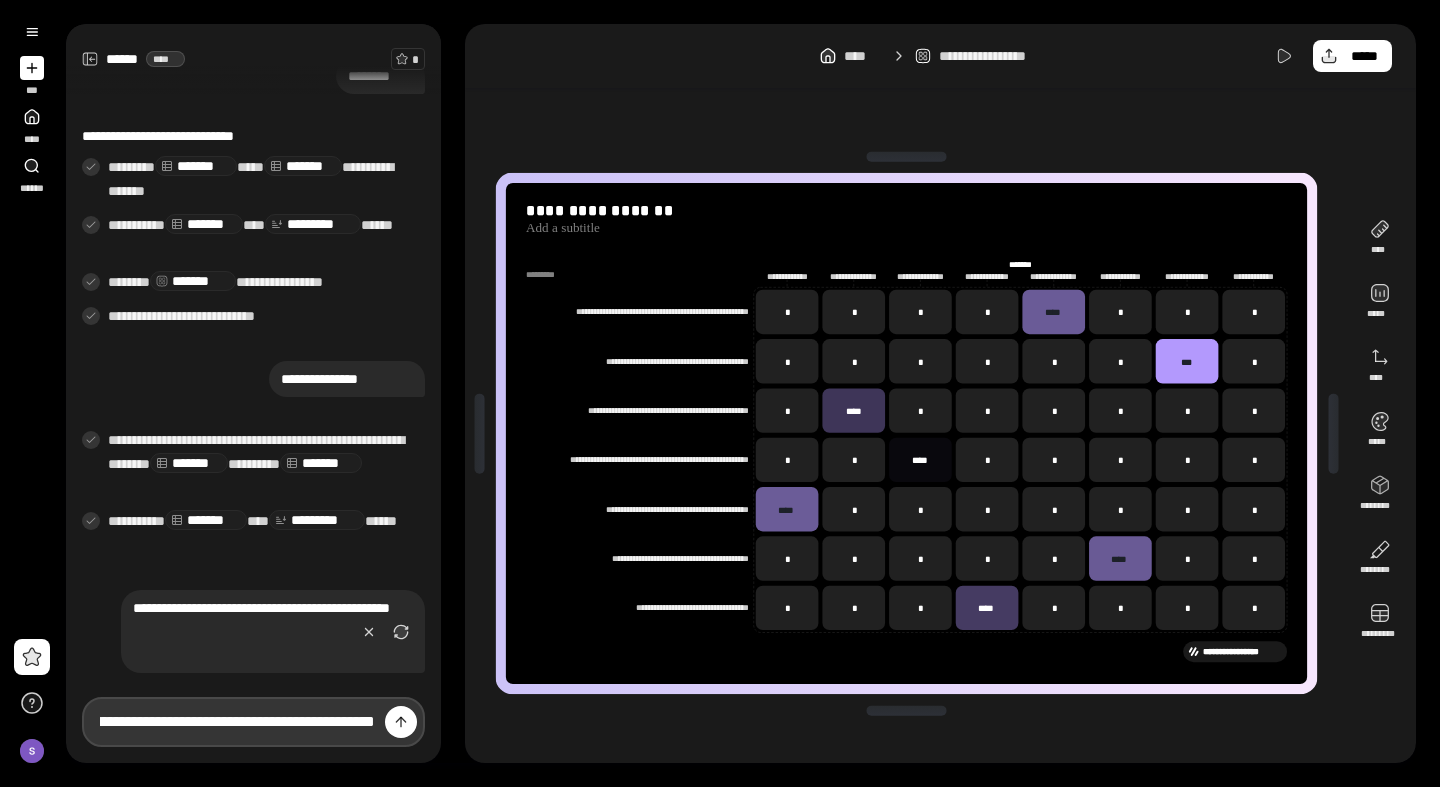 scroll, scrollTop: 0, scrollLeft: 399, axis: horizontal 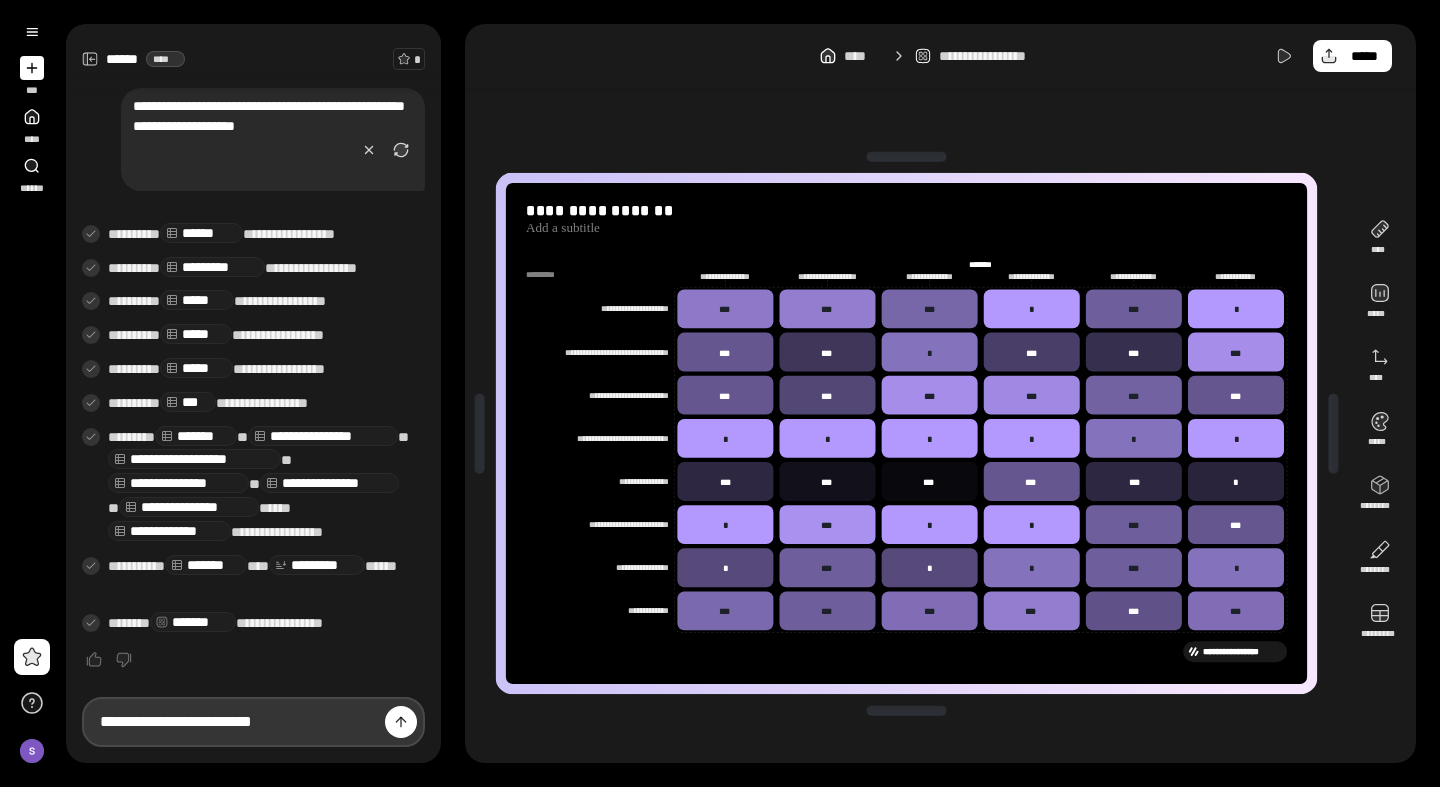 type on "**********" 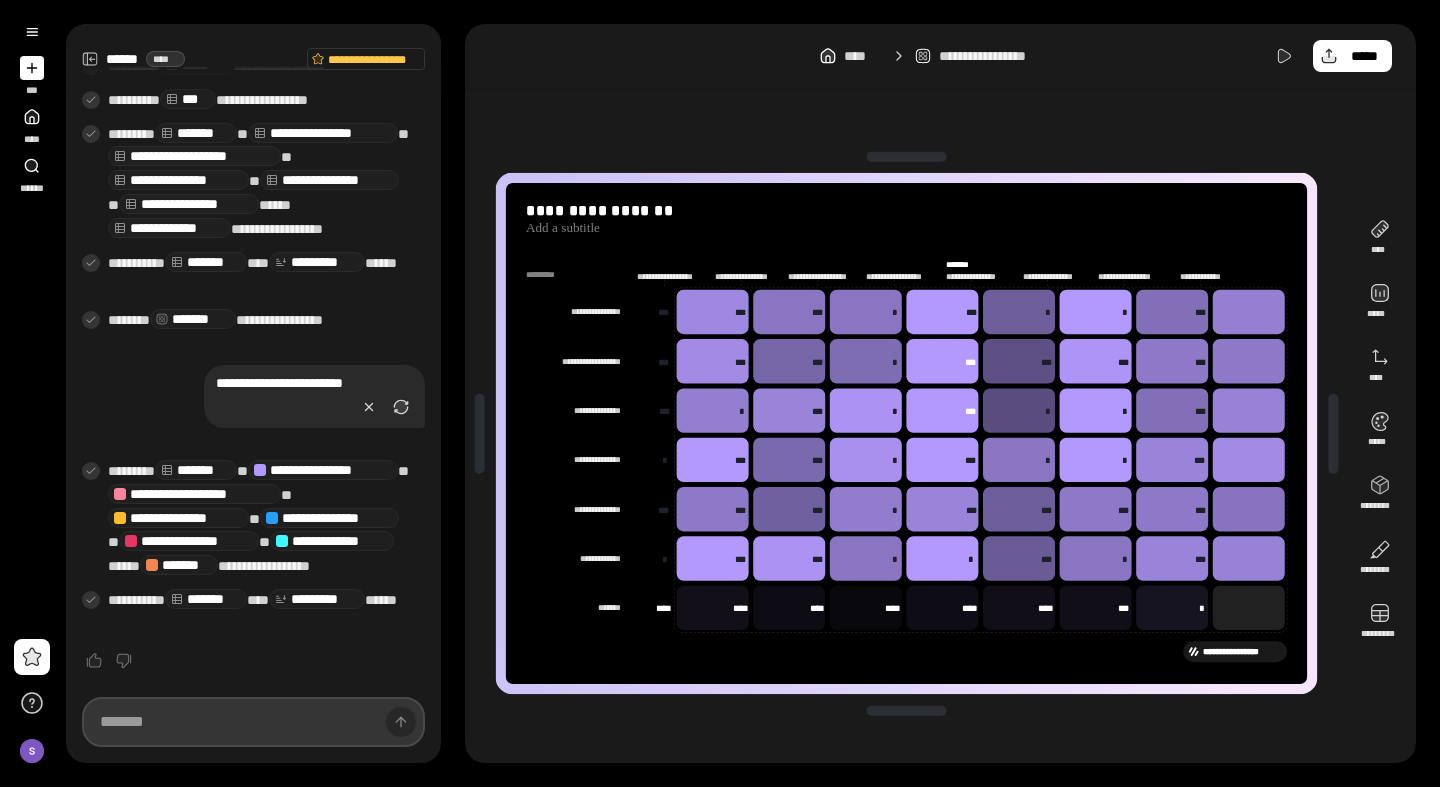 scroll, scrollTop: 1065, scrollLeft: 0, axis: vertical 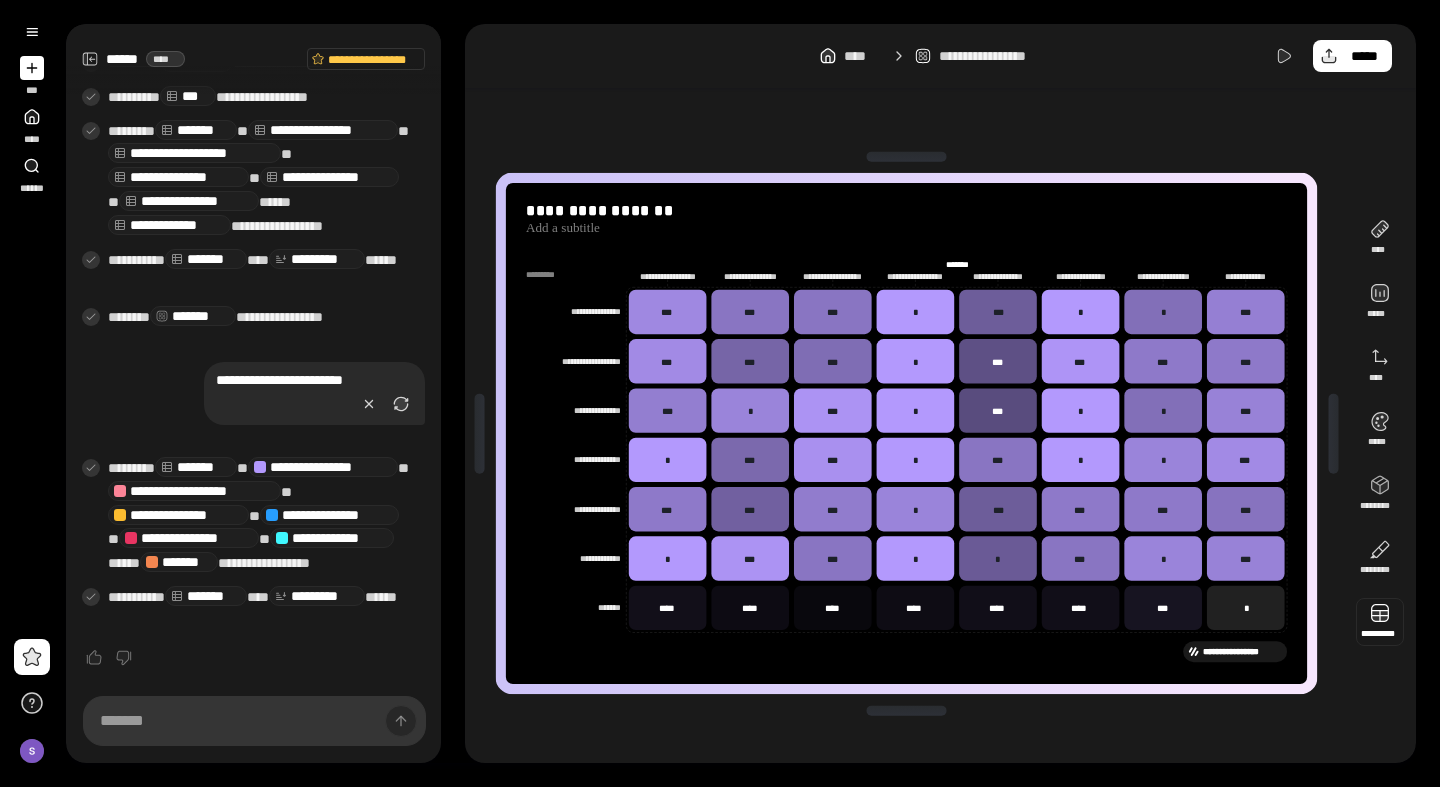 click at bounding box center [1380, 622] 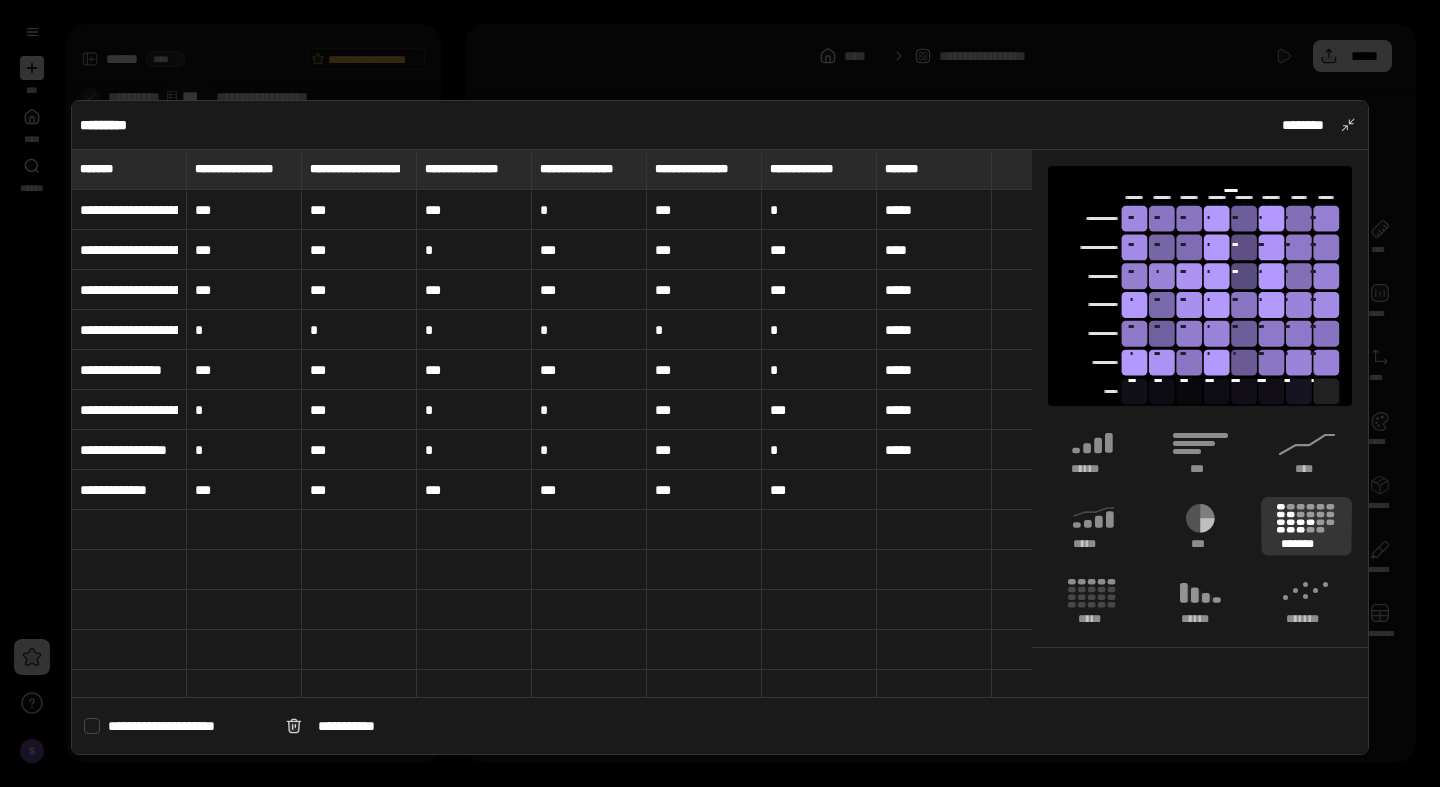 click at bounding box center [92, 726] 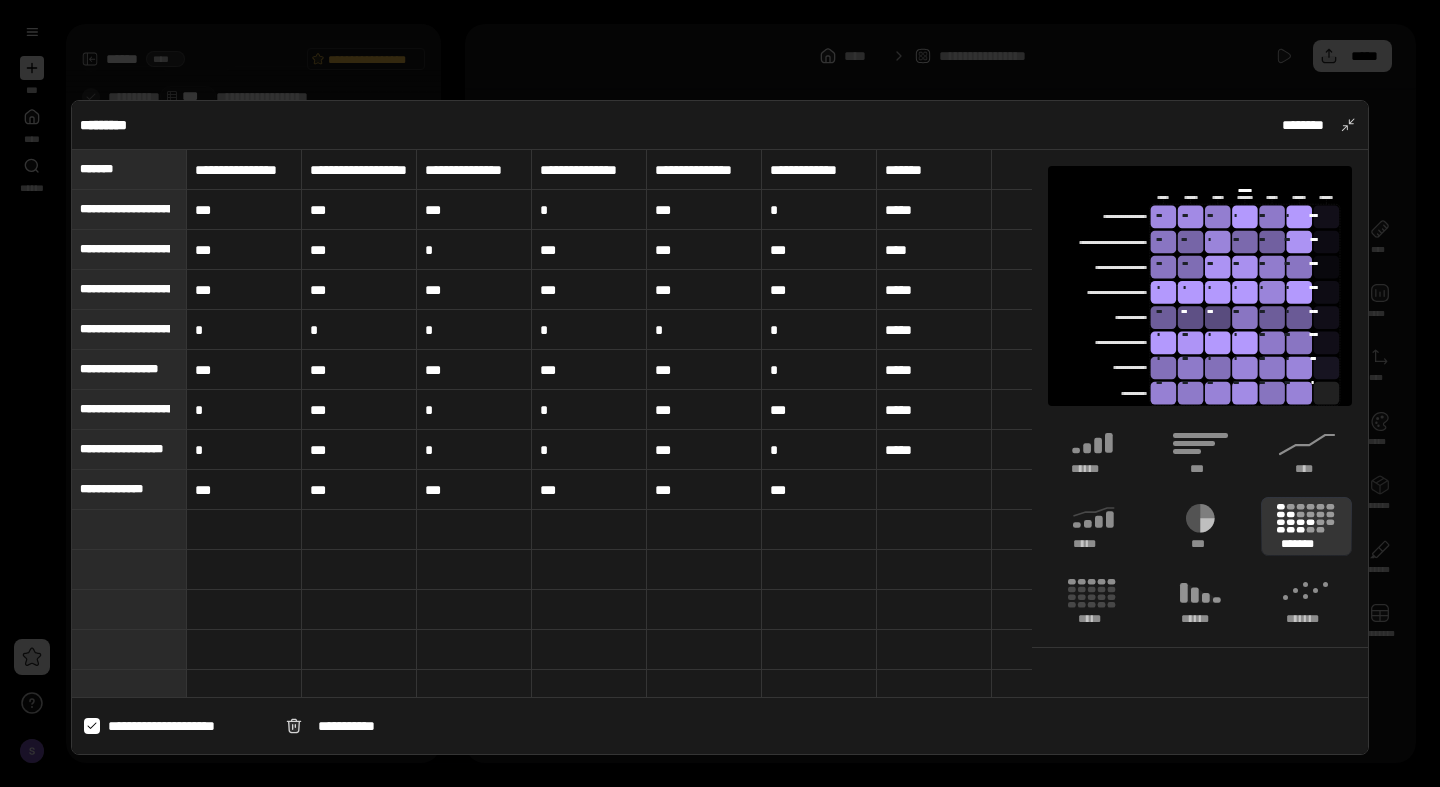click on "**********" at bounding box center (589, 170) 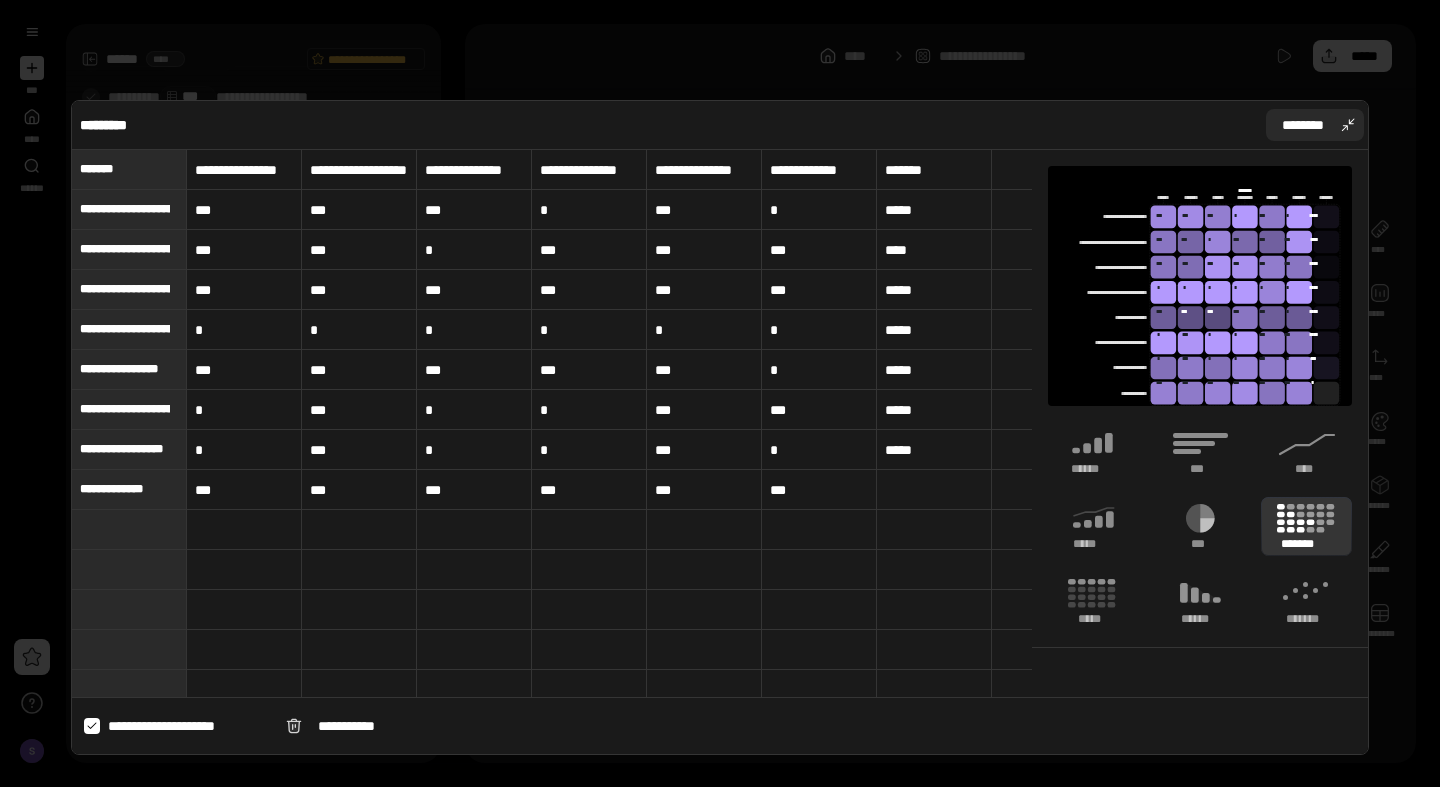 click on "********" at bounding box center [1315, 125] 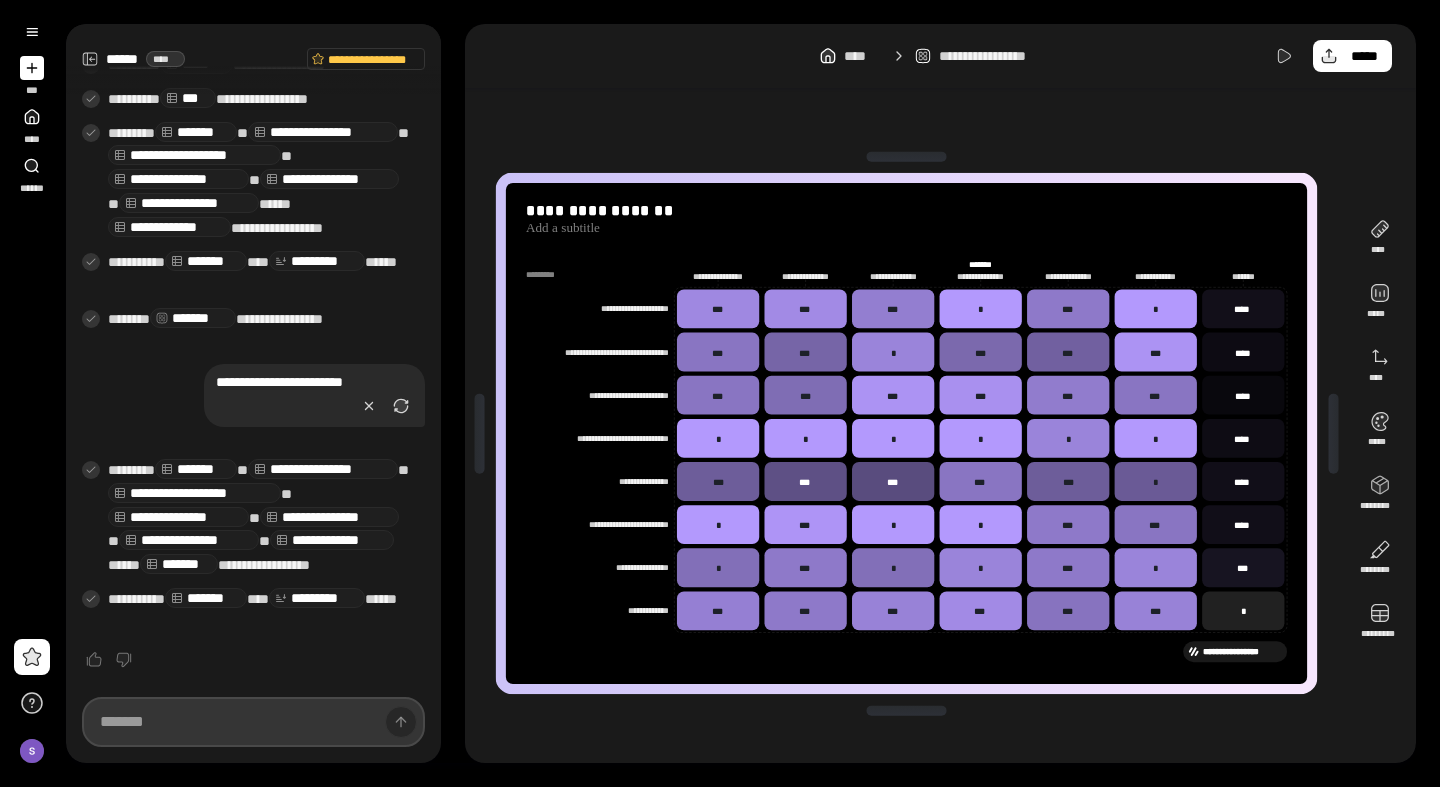 click at bounding box center [253, 722] 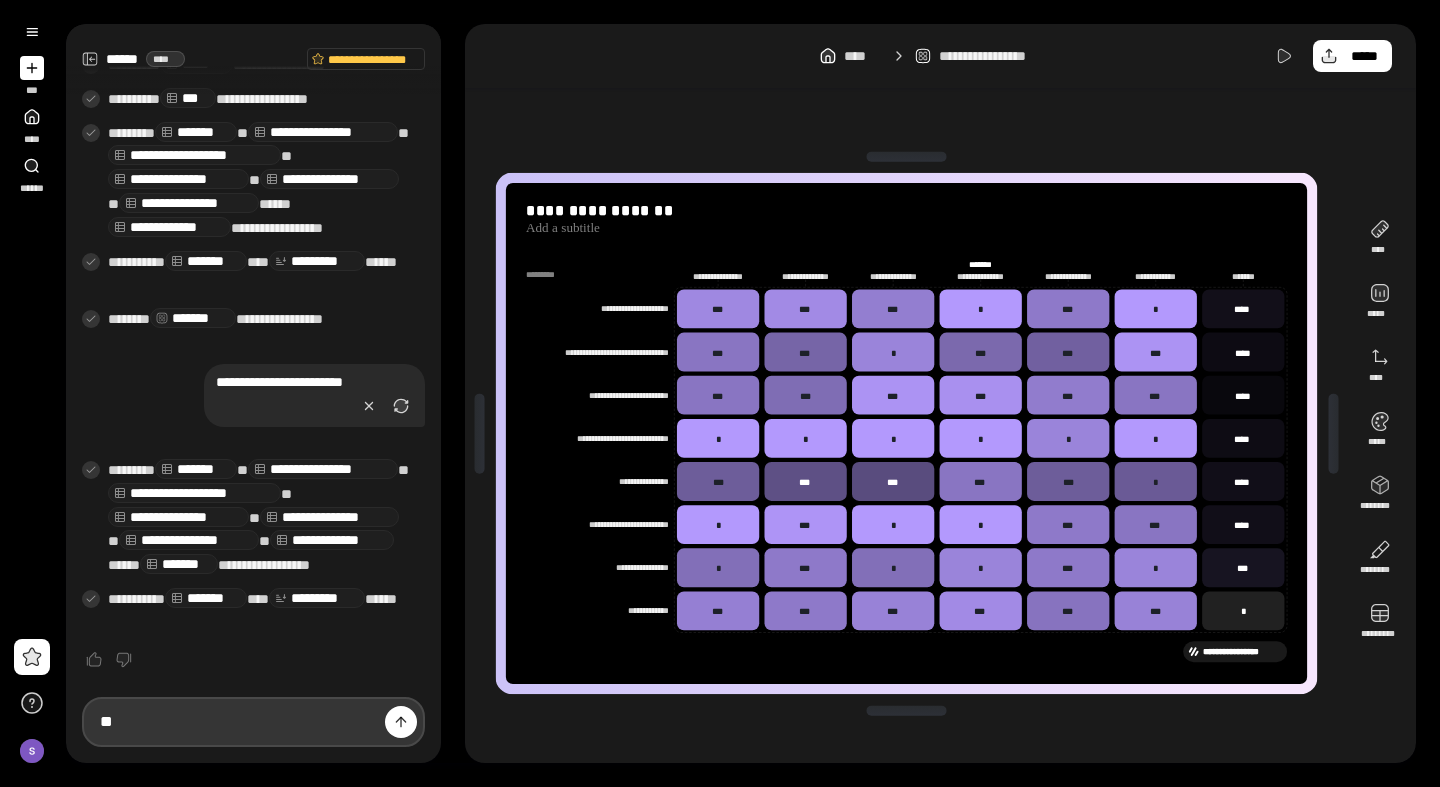 type on "*" 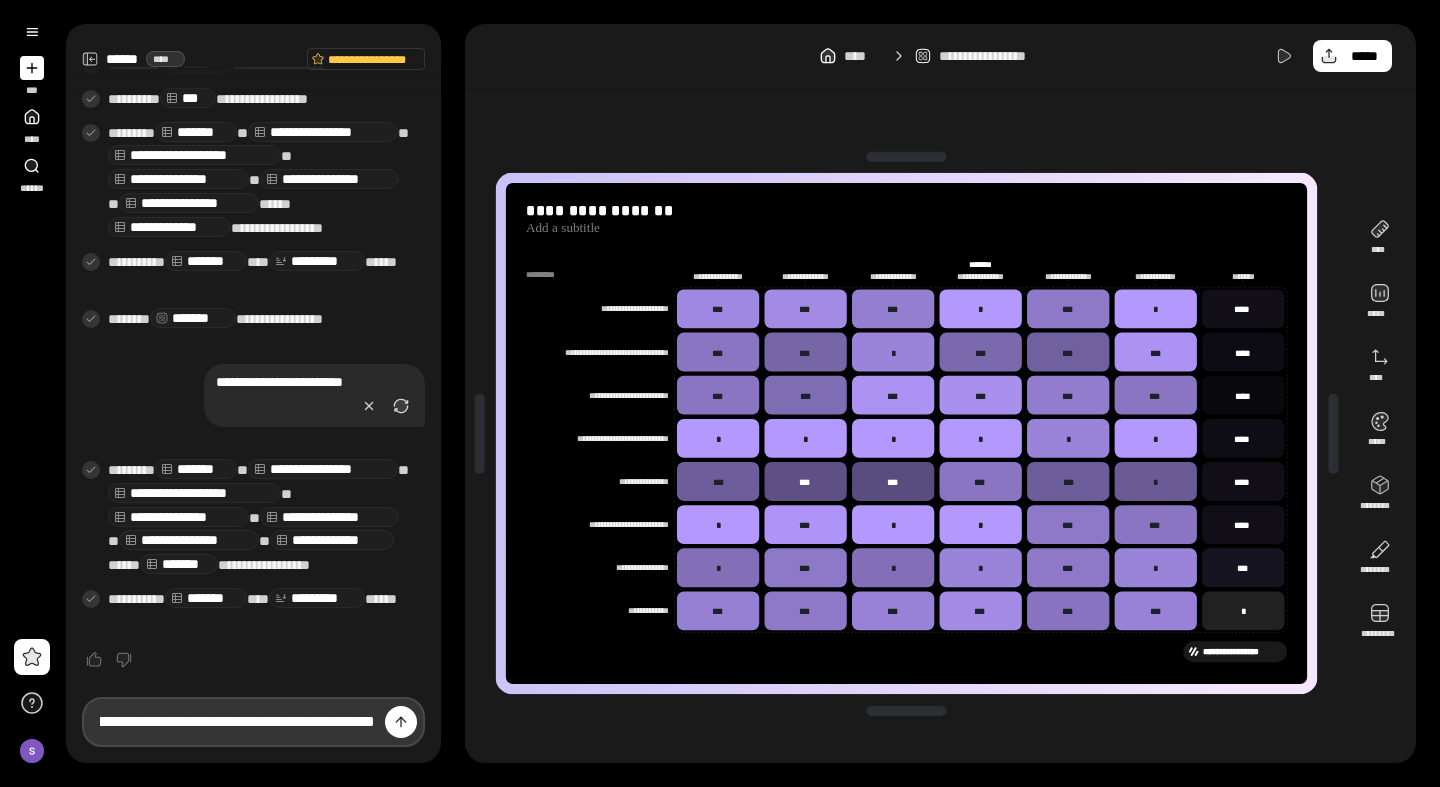 scroll, scrollTop: 0, scrollLeft: 183, axis: horizontal 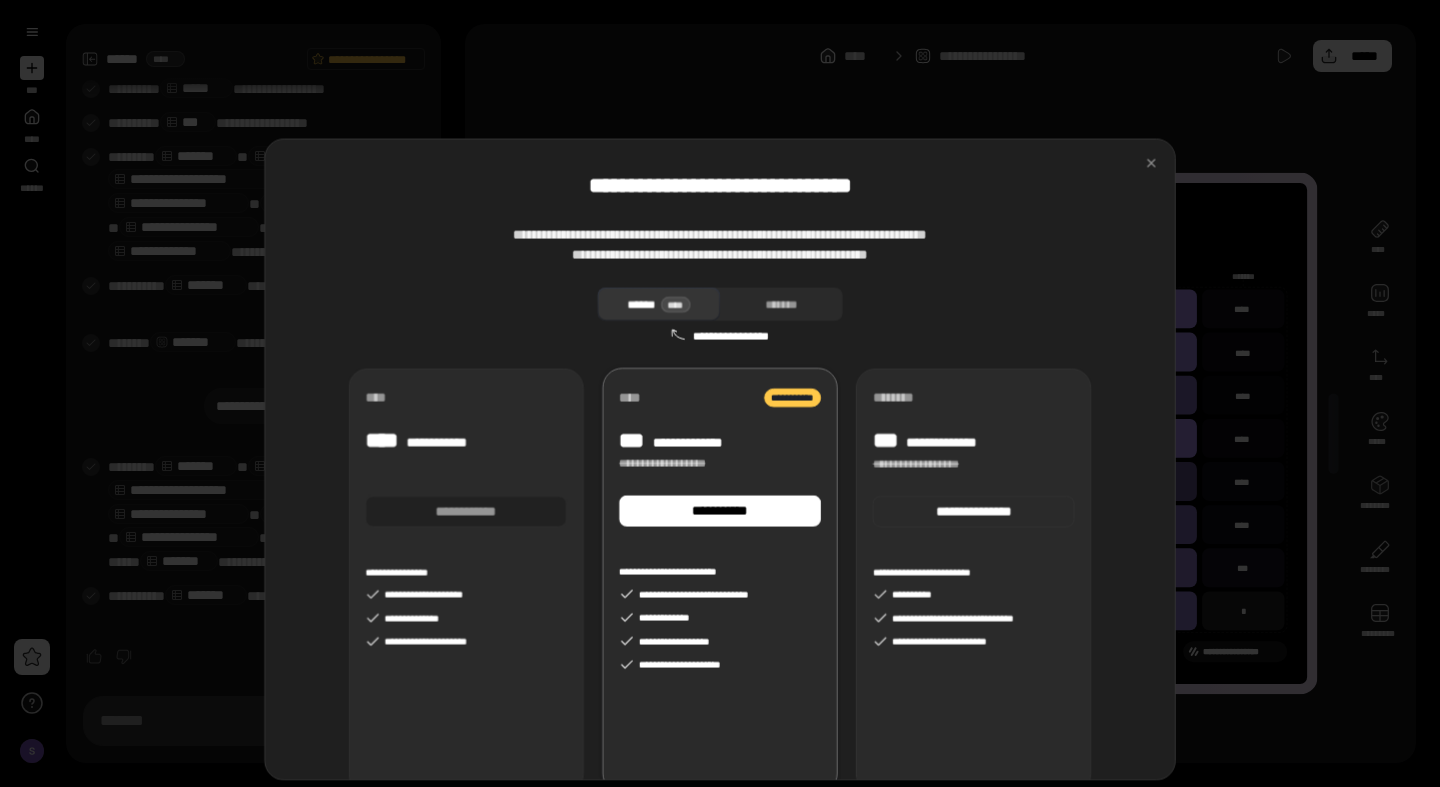type on "**********" 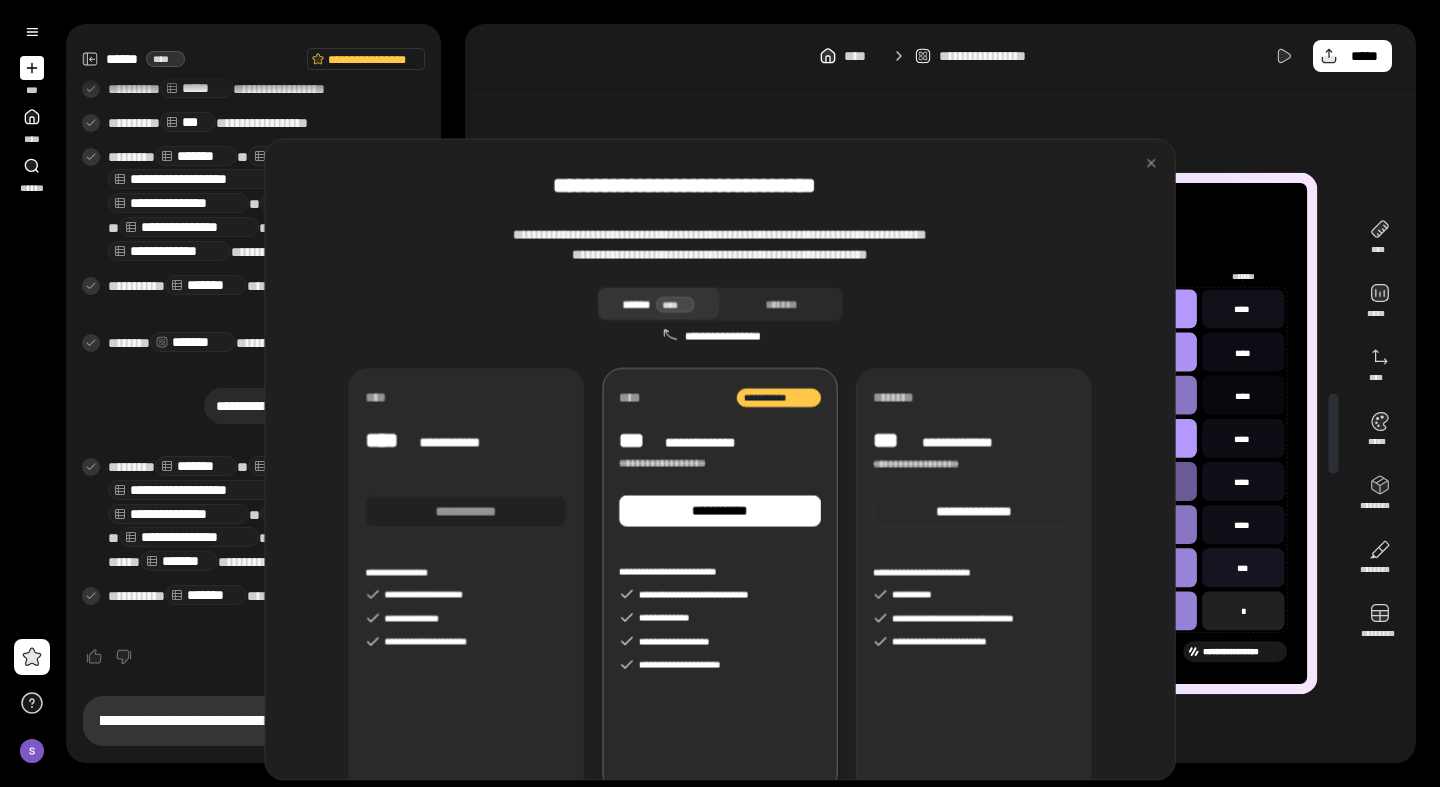 scroll, scrollTop: 1065, scrollLeft: 0, axis: vertical 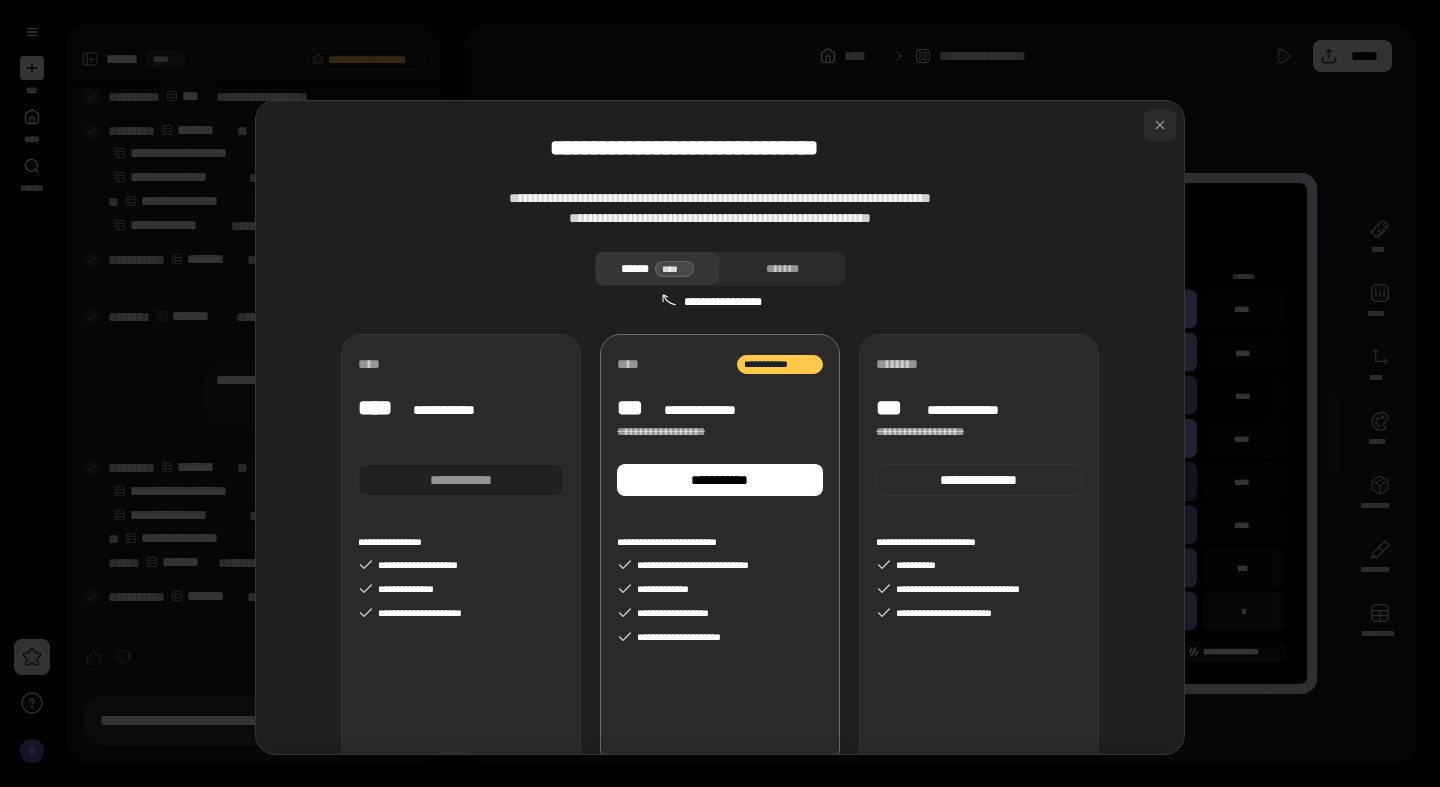 click at bounding box center [1160, 125] 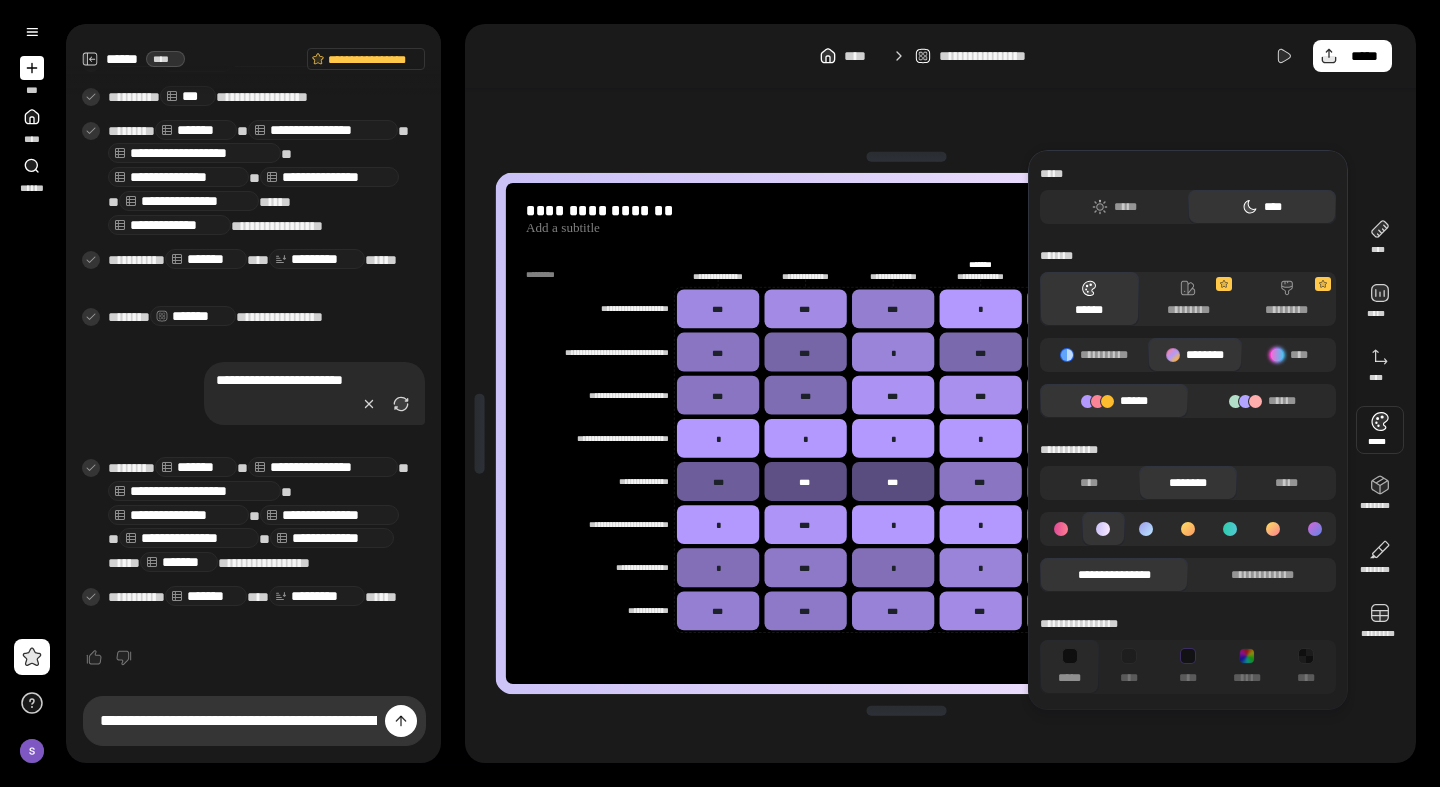 click on "******" at bounding box center (1114, 401) 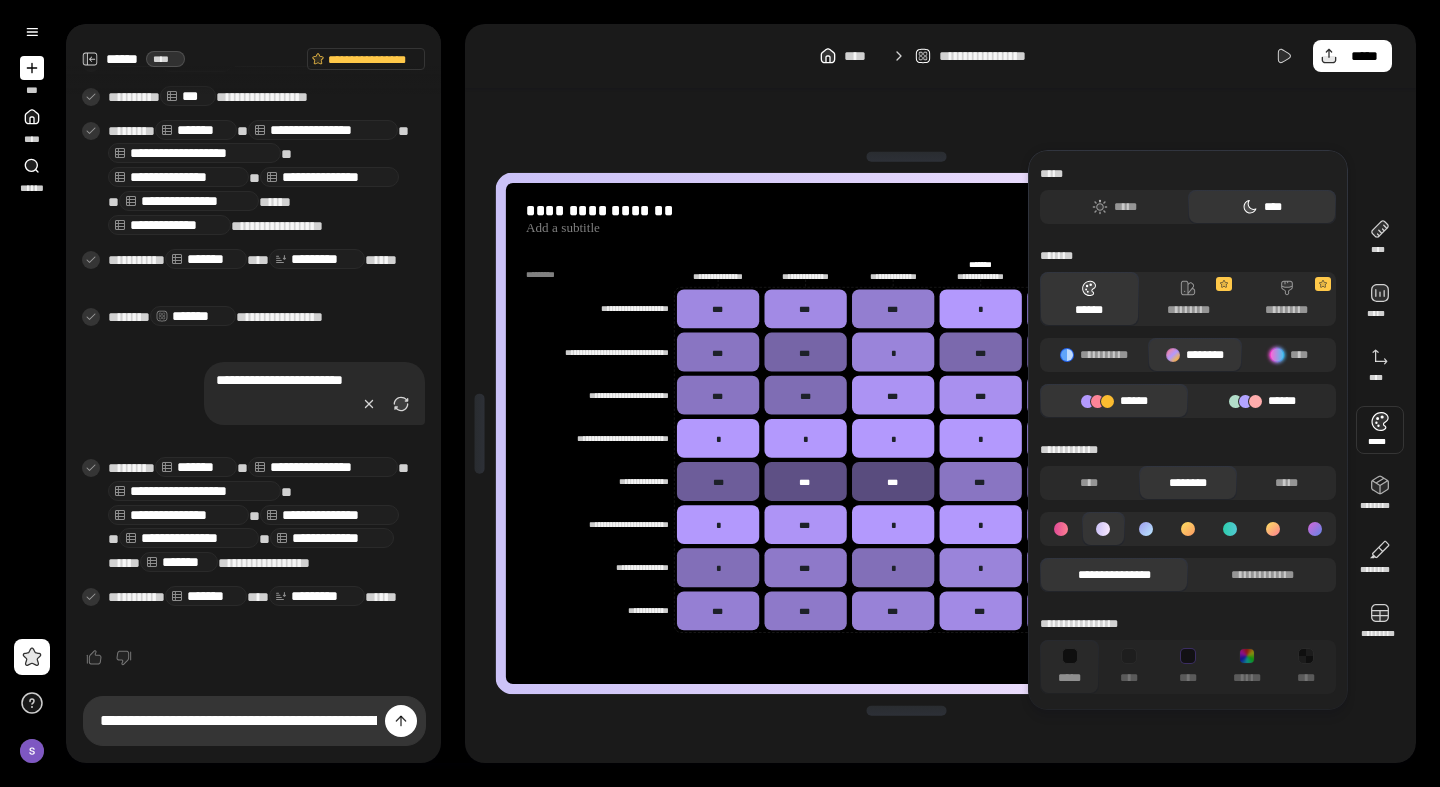 click 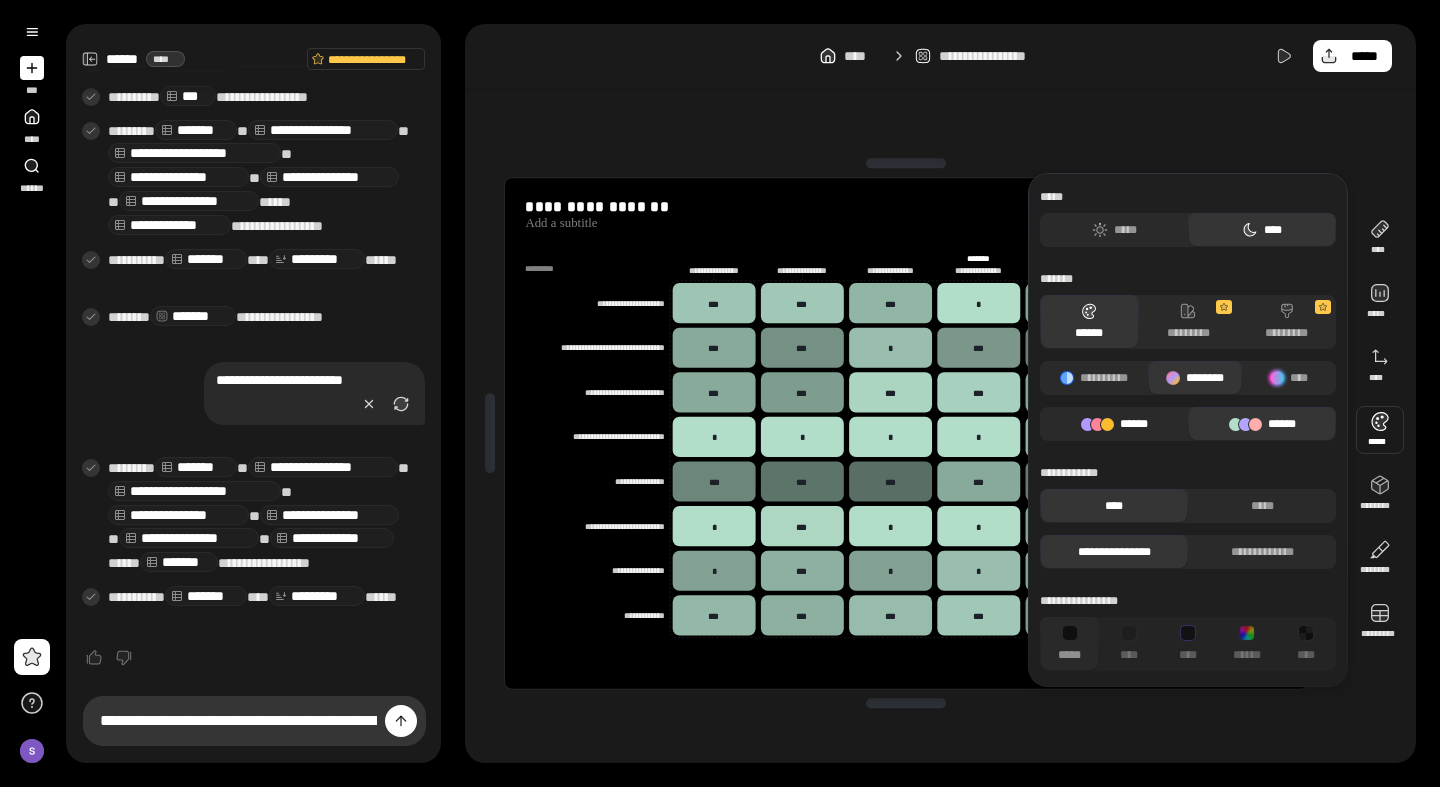 click on "******" at bounding box center (1114, 424) 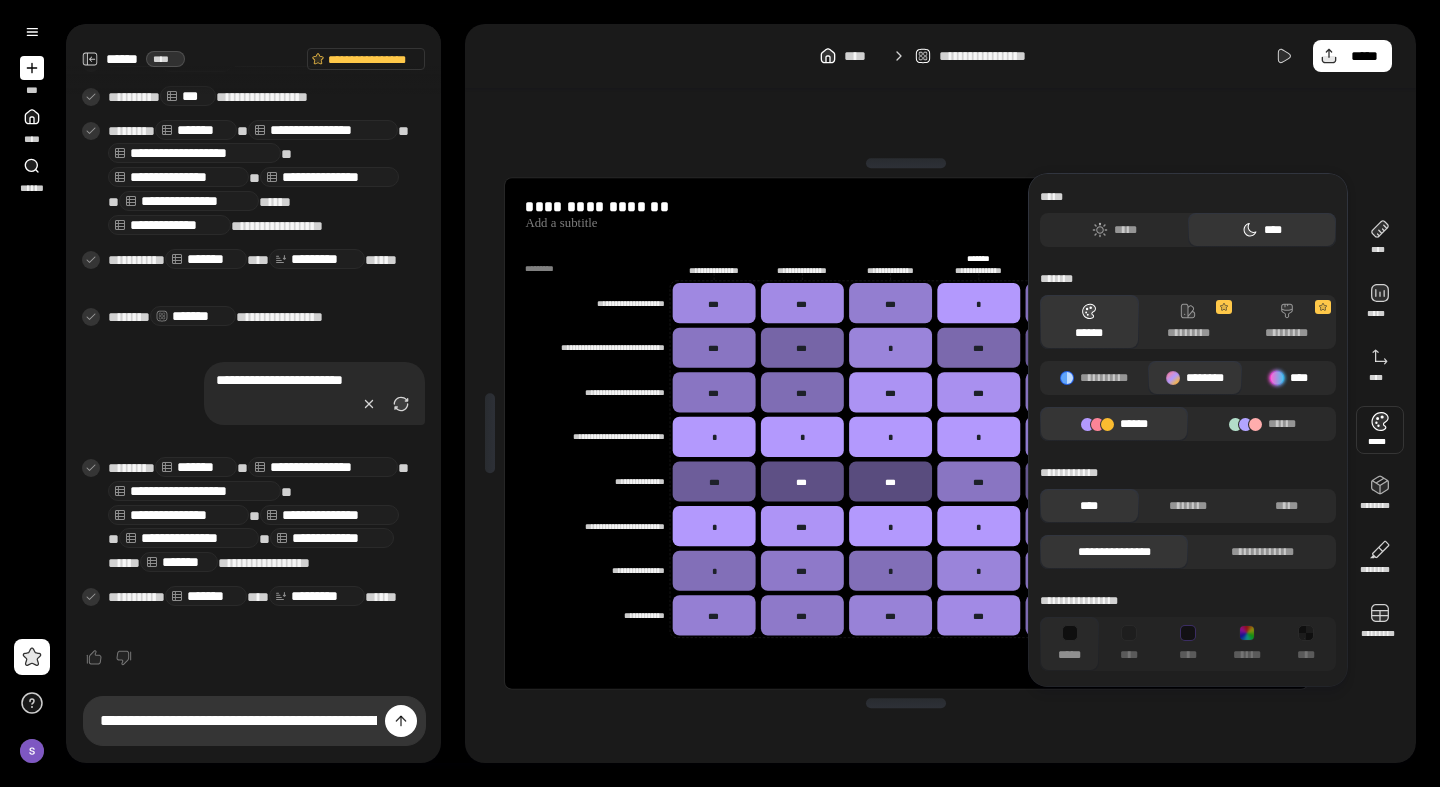 click at bounding box center (1277, 378) 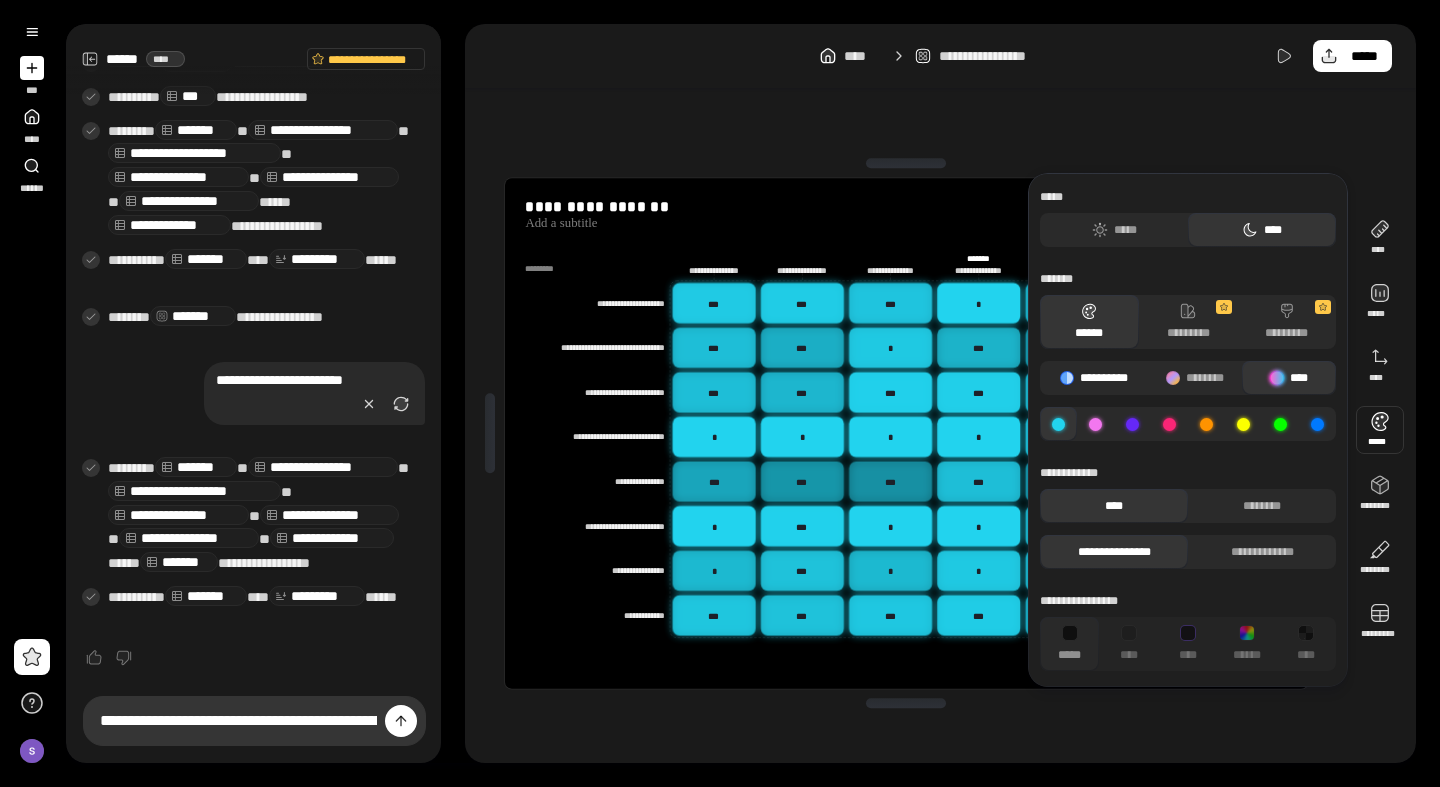click on "**********" at bounding box center [1094, 378] 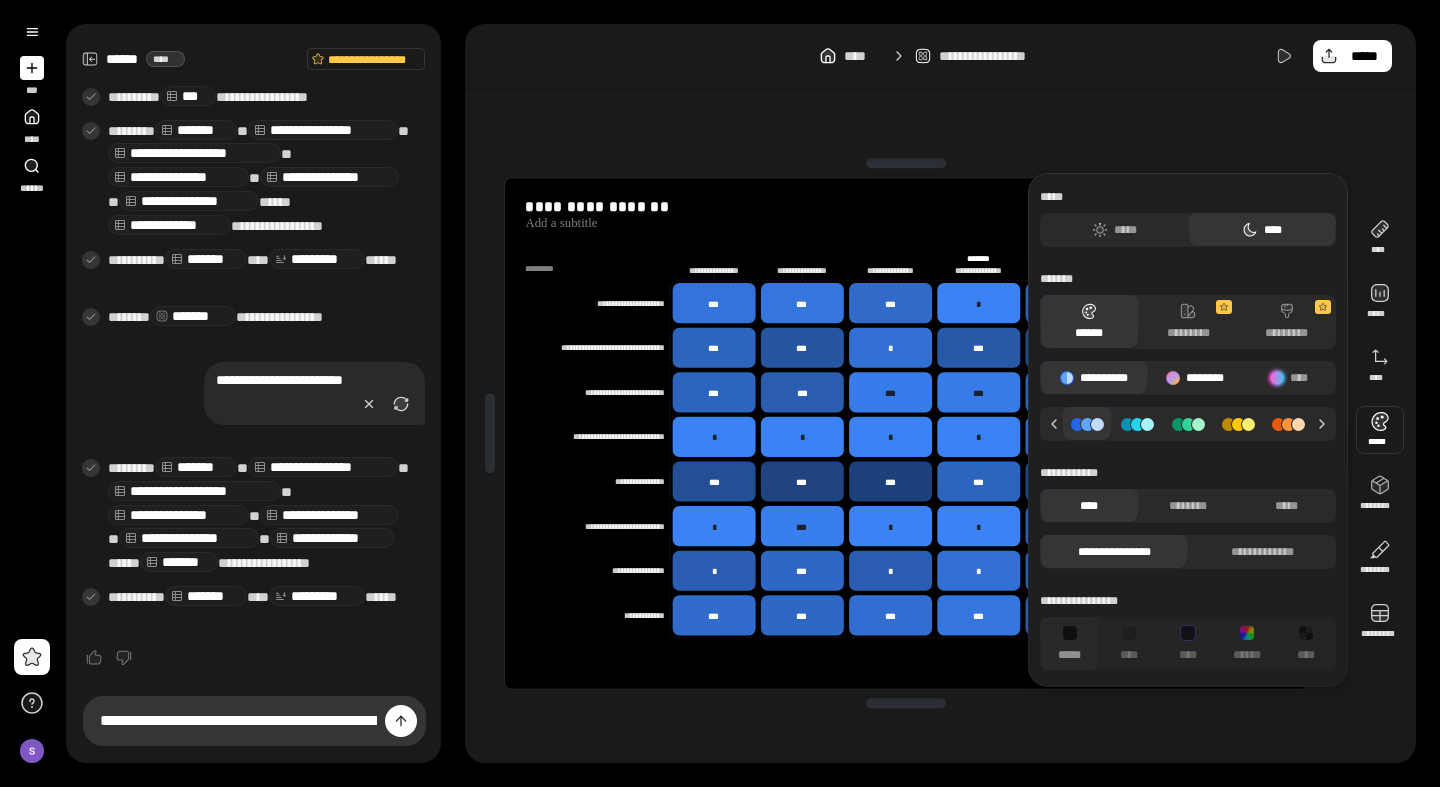 click on "********" at bounding box center [1195, 378] 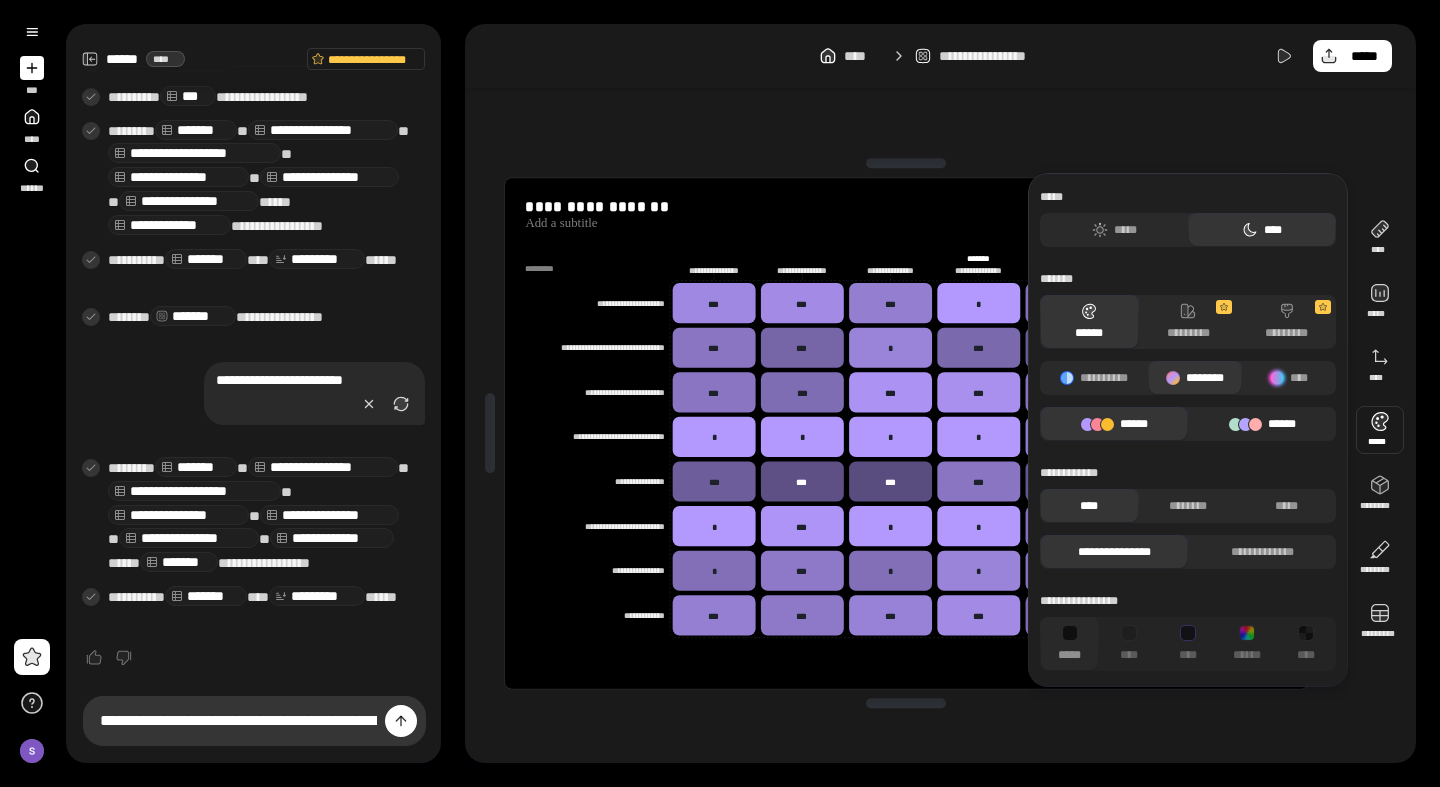 click on "******" at bounding box center [1262, 424] 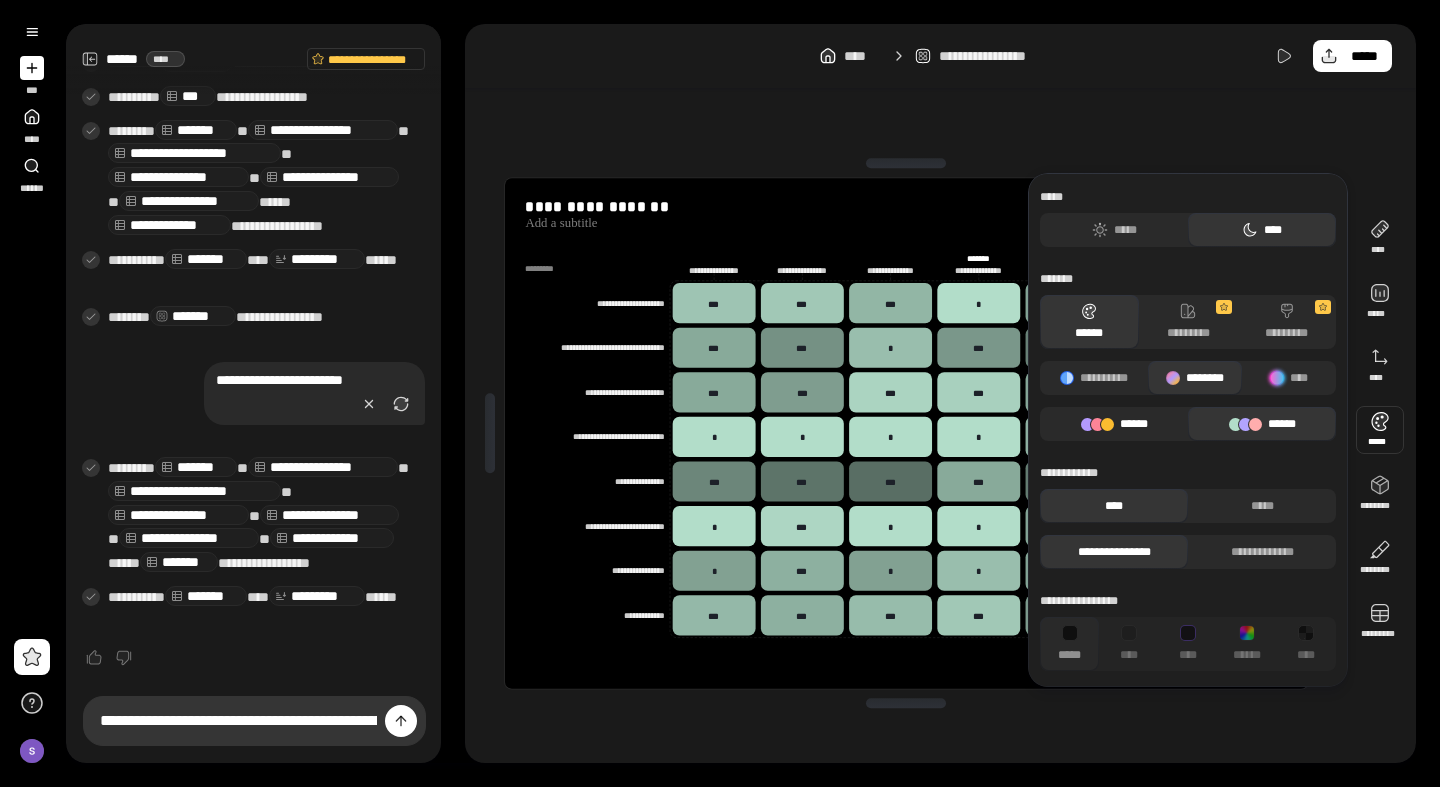 click on "******" at bounding box center [1114, 424] 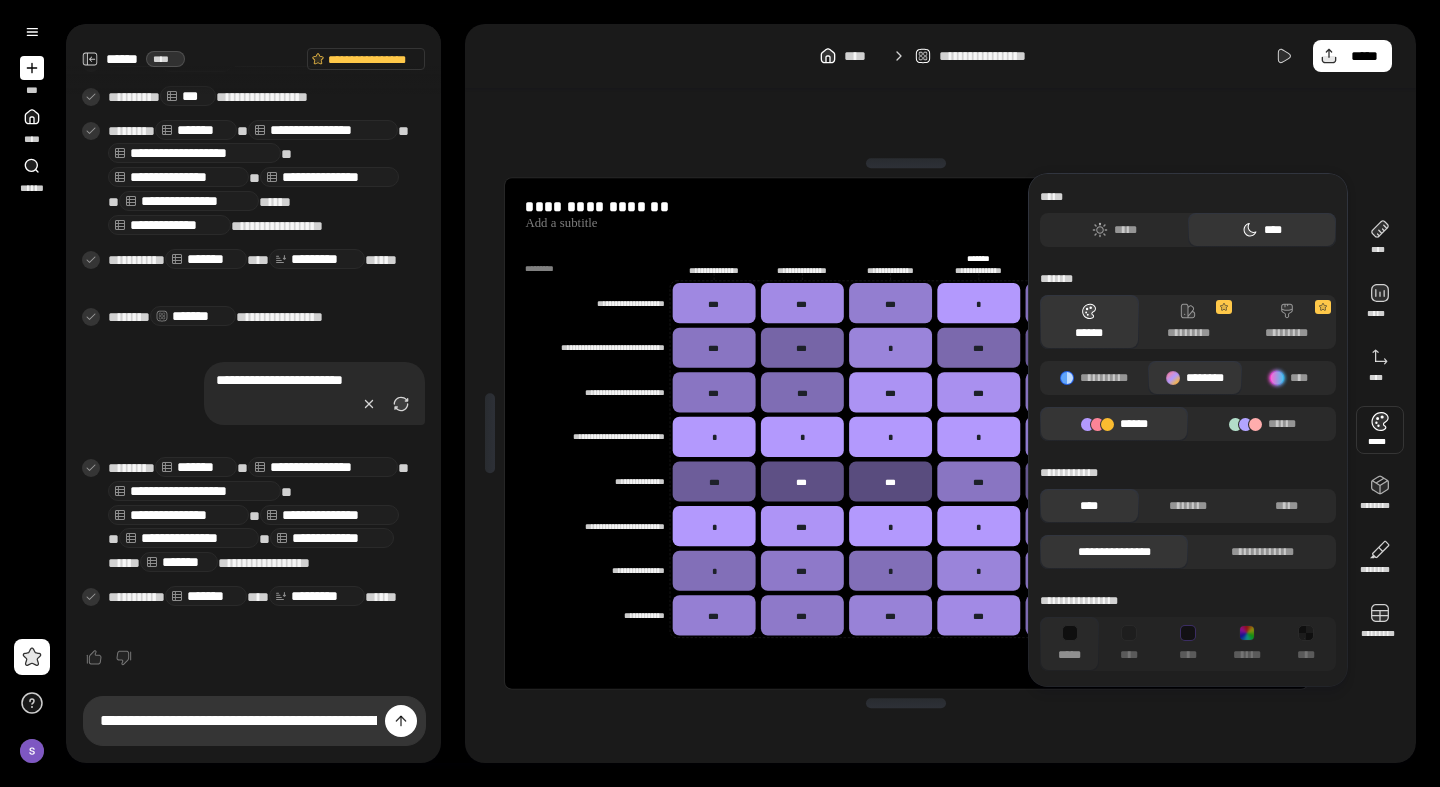 click on "******" at bounding box center (1114, 424) 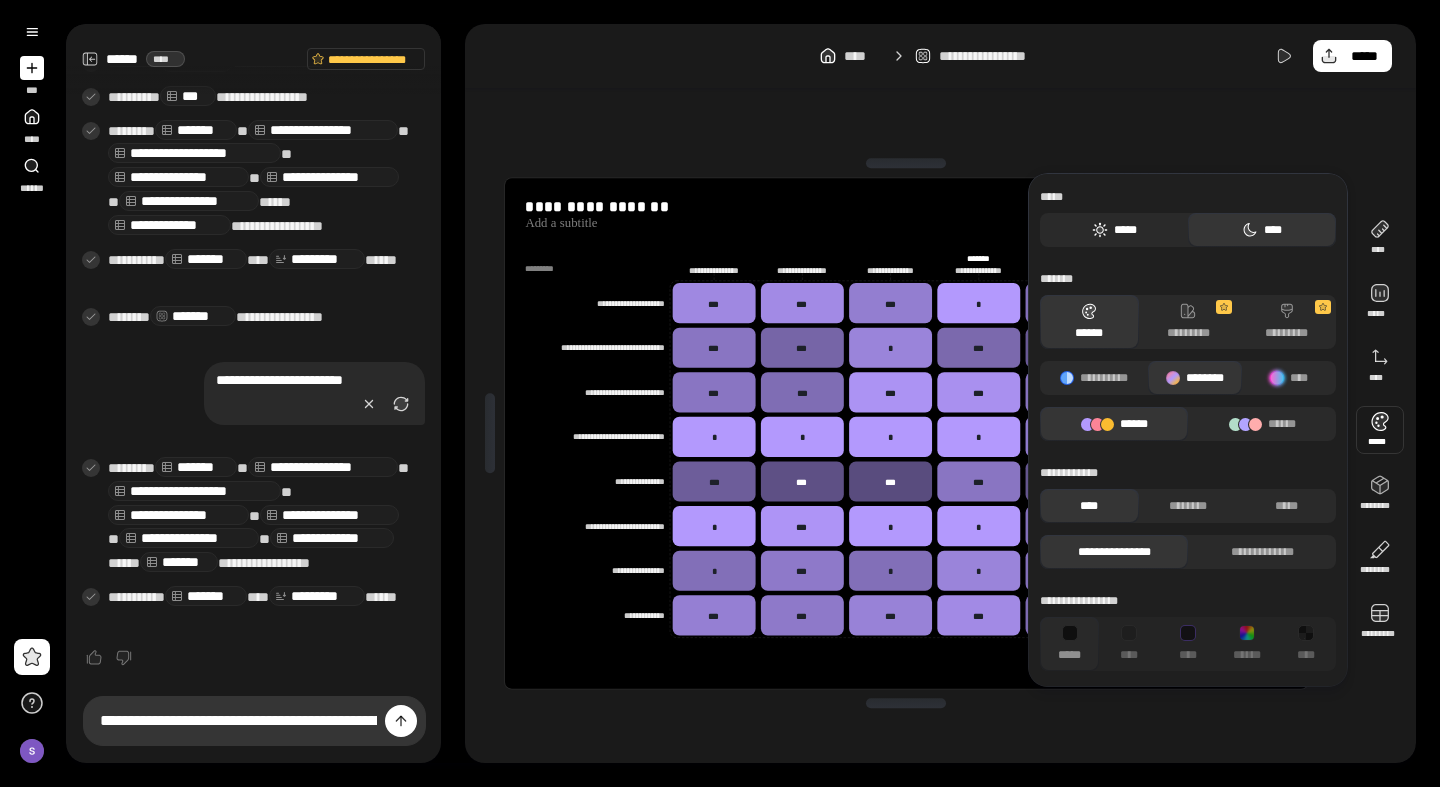 click on "*****" at bounding box center [1114, 230] 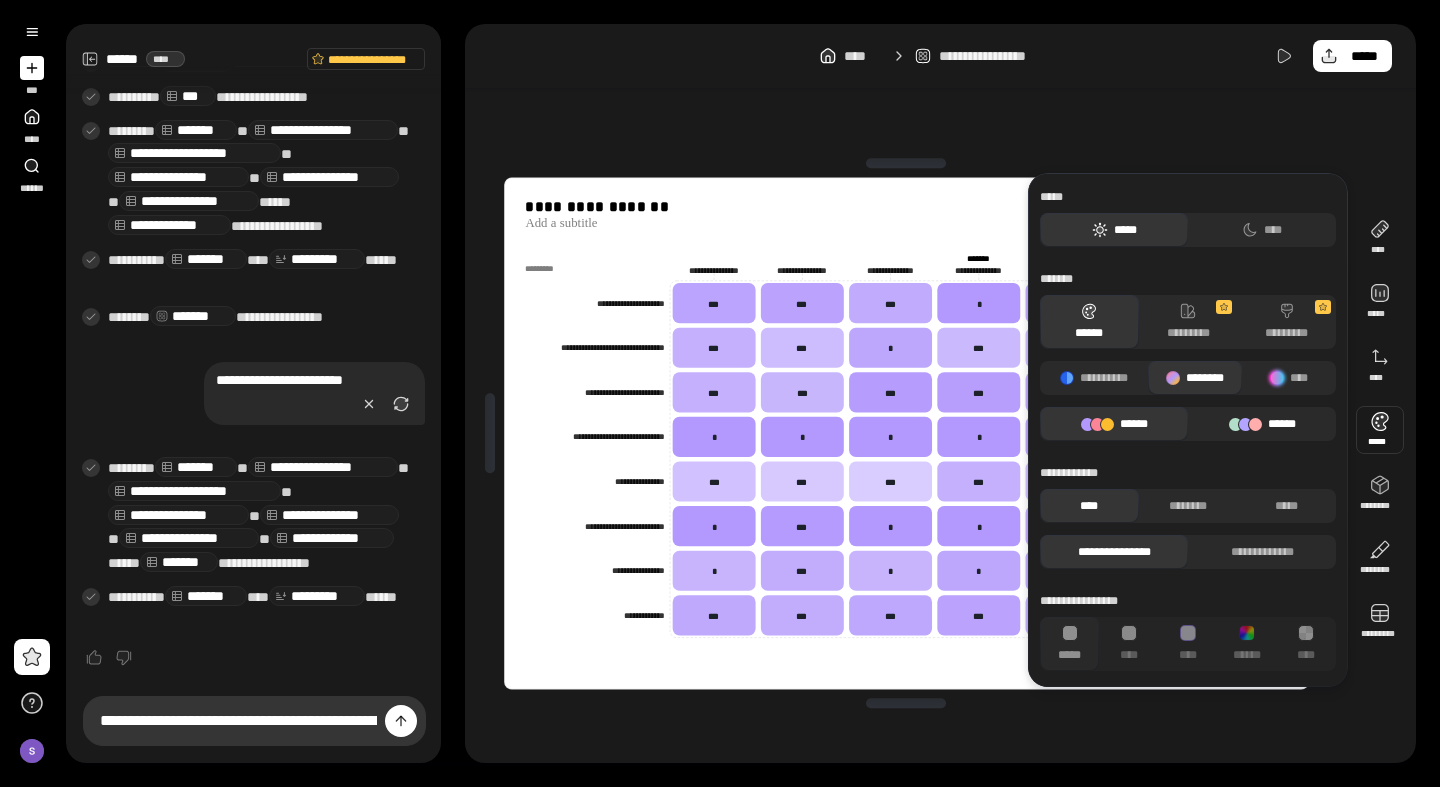 click 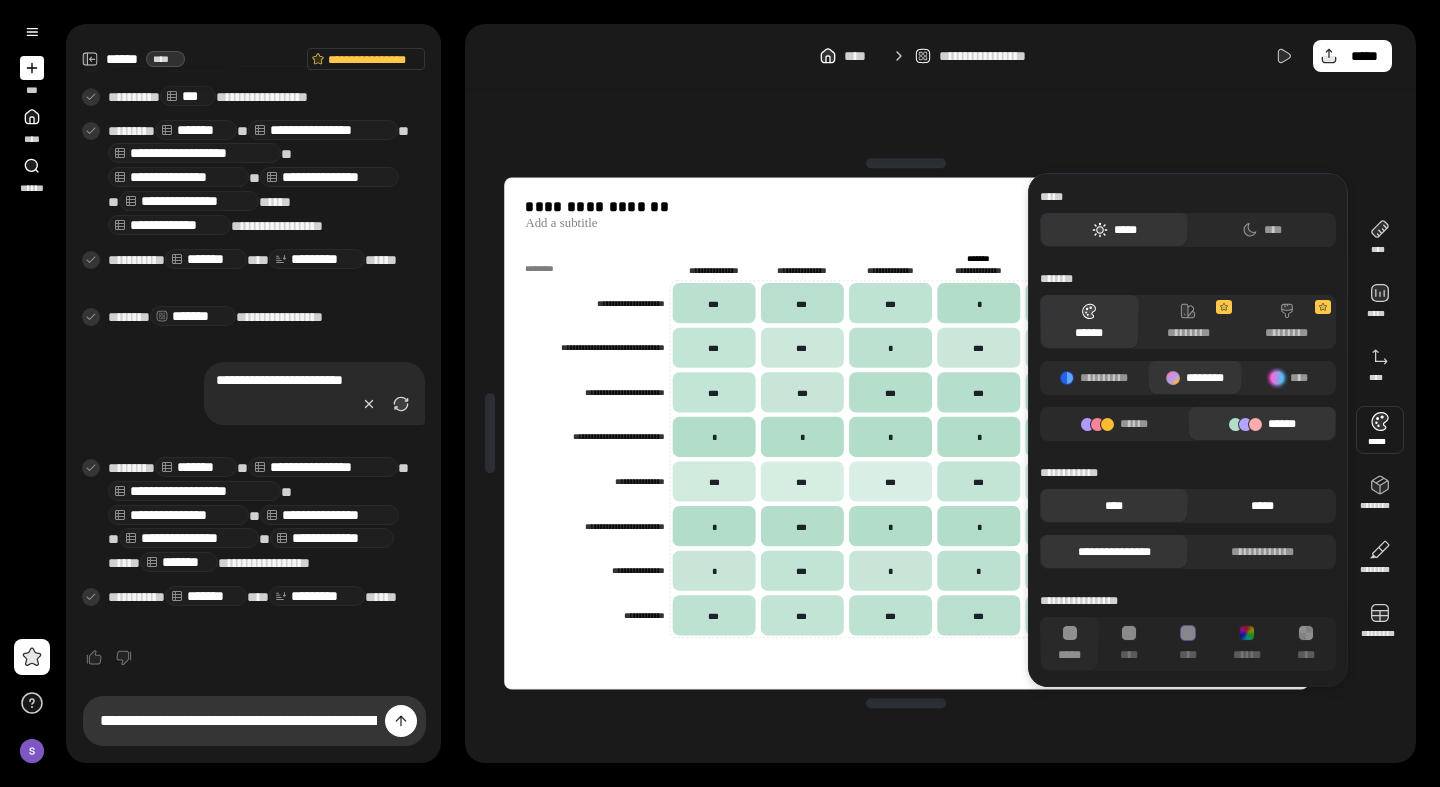 click on "*****" at bounding box center (1262, 506) 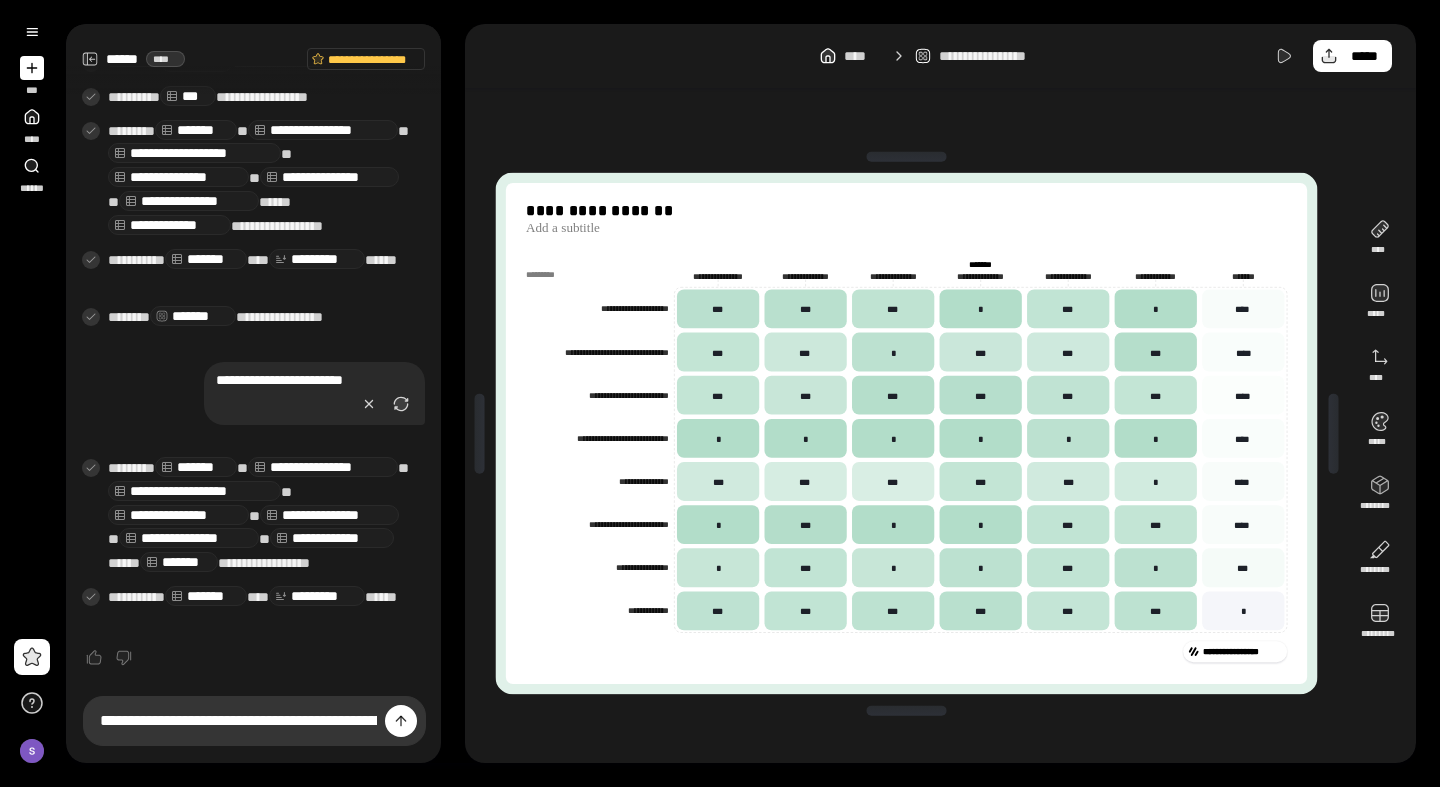 click on "**********" at bounding box center (906, 433) 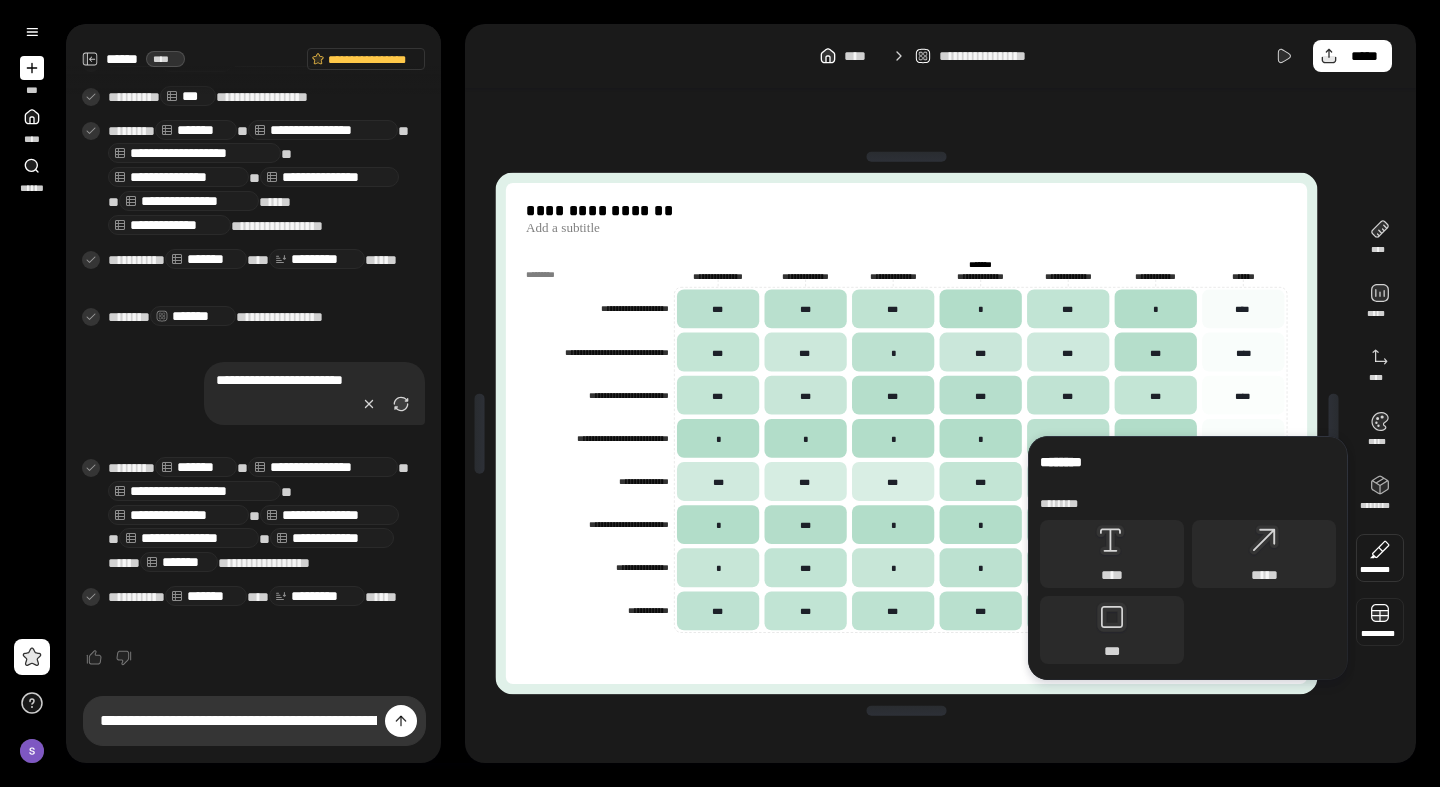 click at bounding box center (1380, 622) 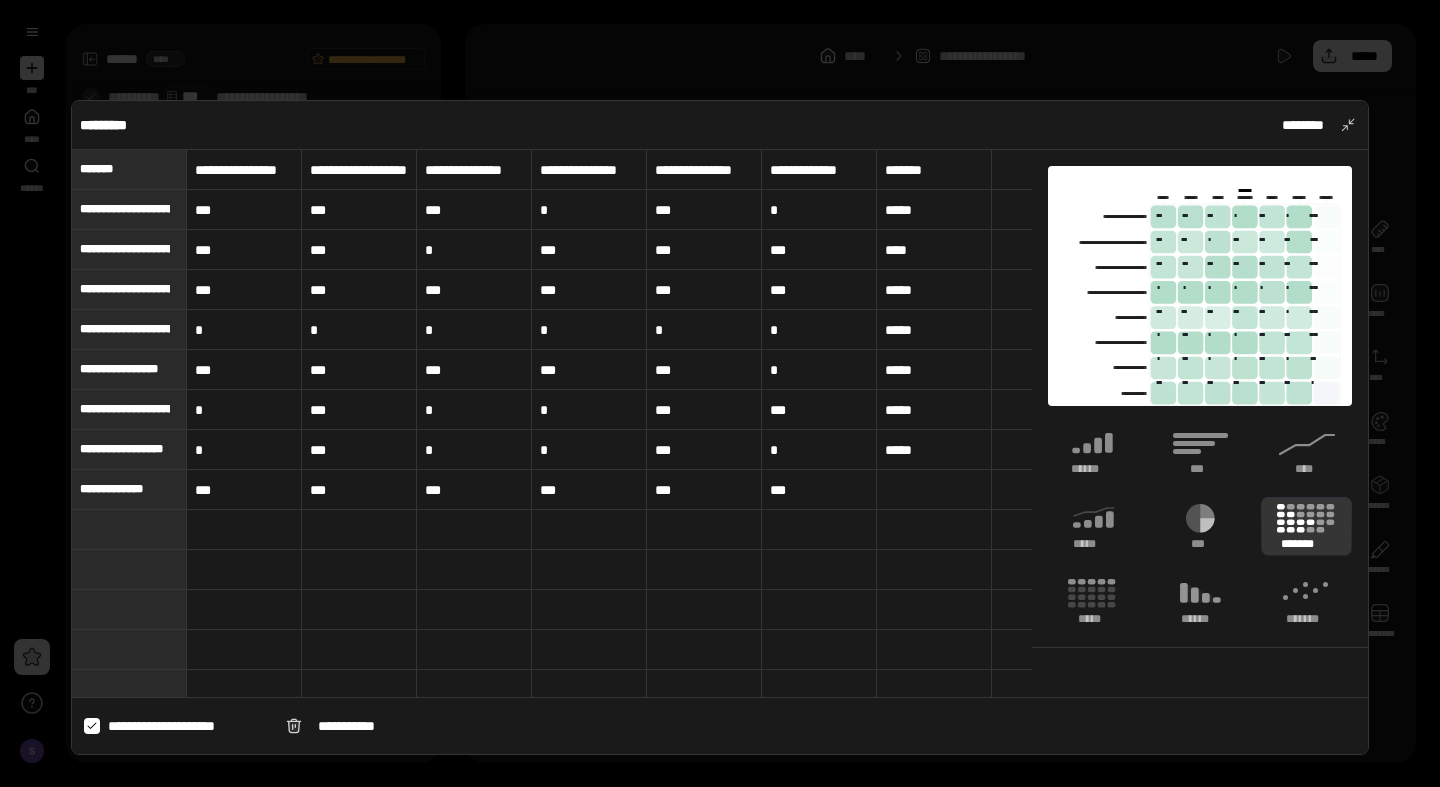 click on "**********" at bounding box center (819, 170) 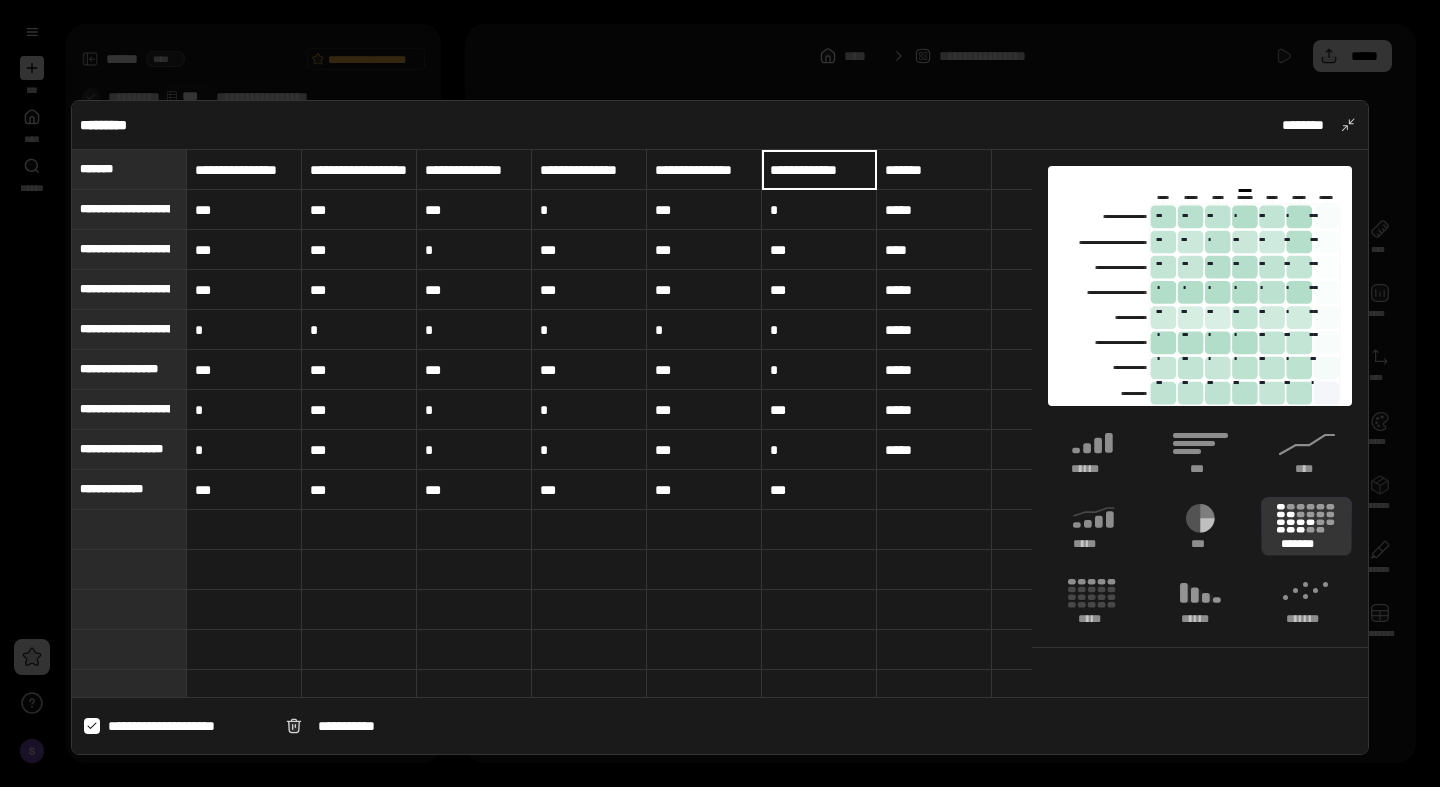 click on "**********" at bounding box center (819, 170) 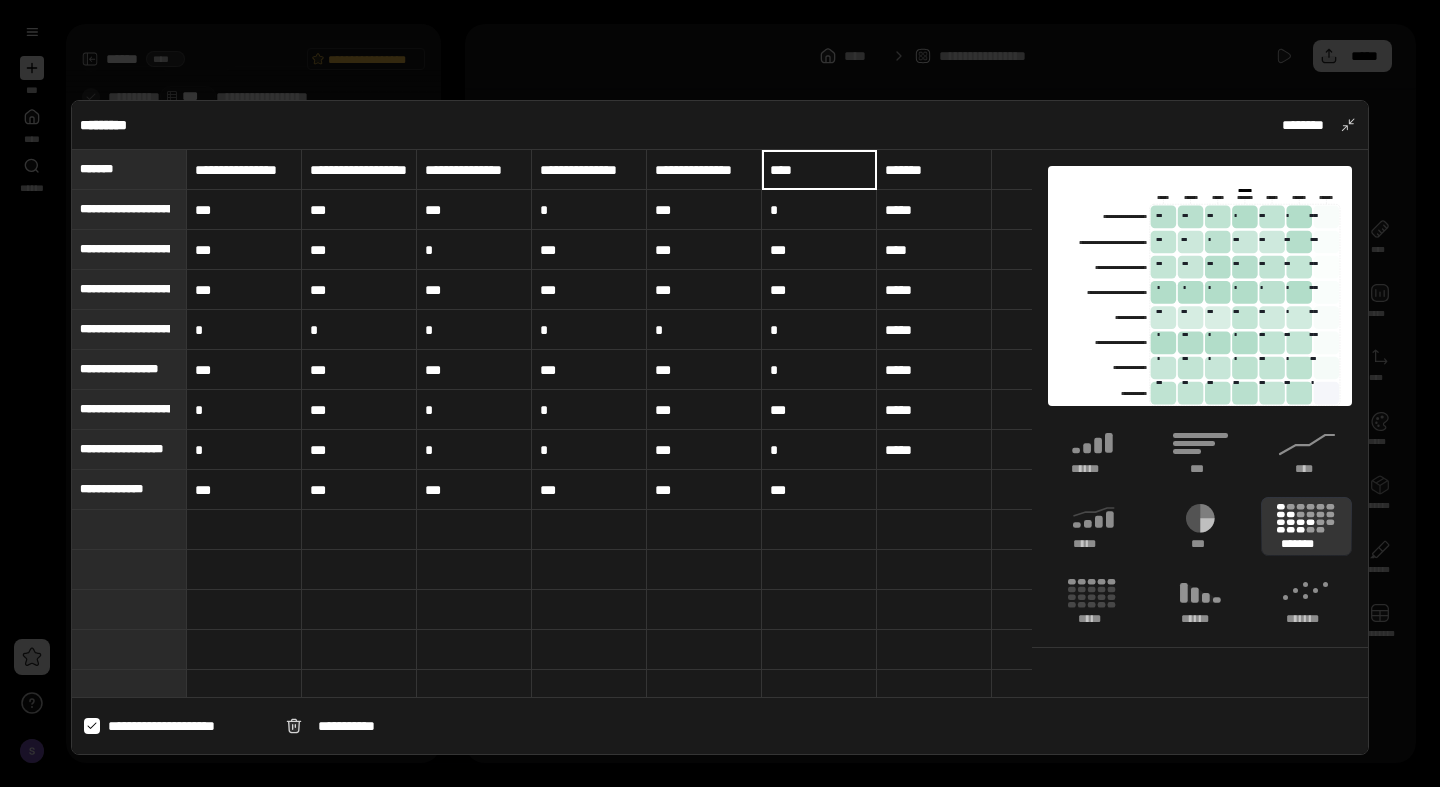 type on "***" 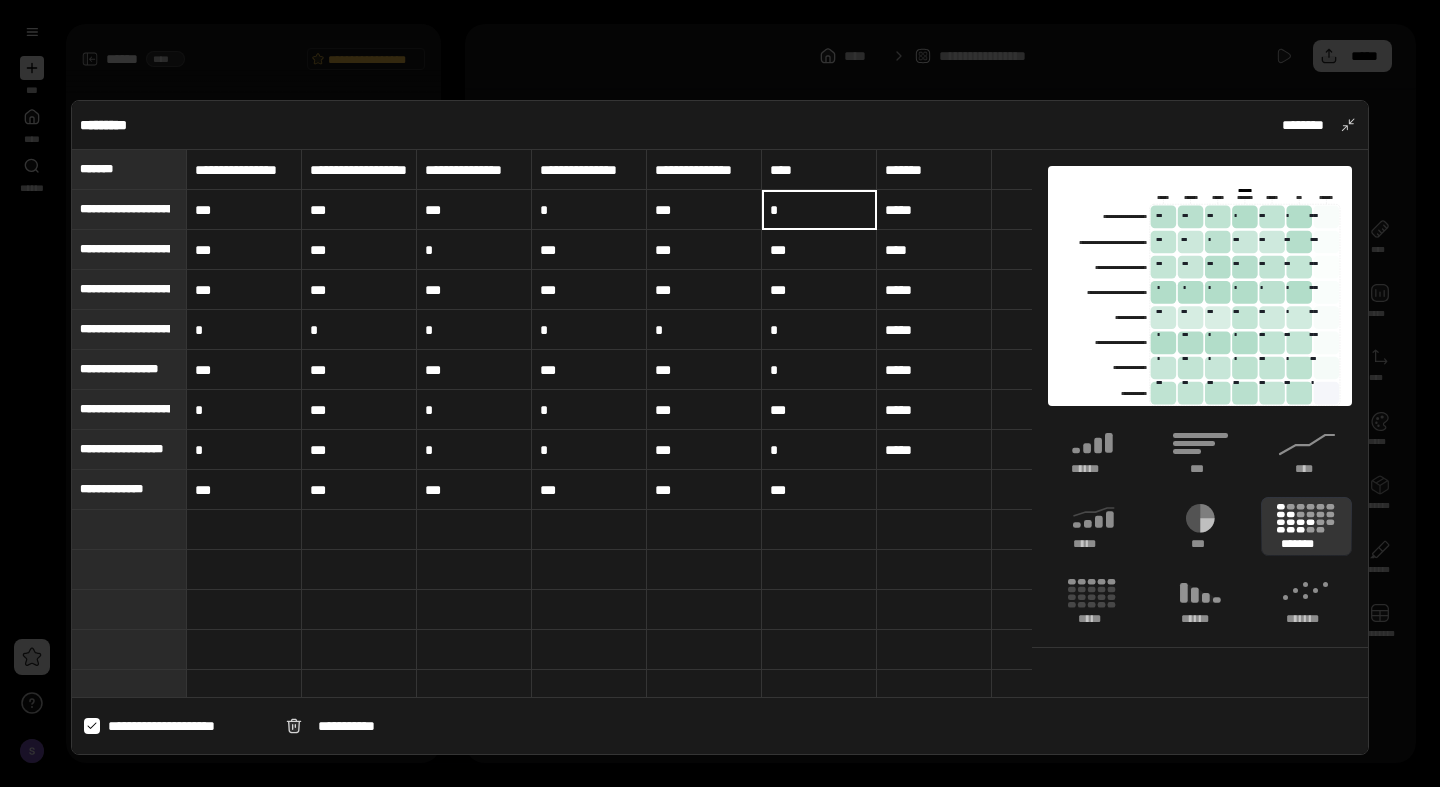 scroll, scrollTop: 1273, scrollLeft: 0, axis: vertical 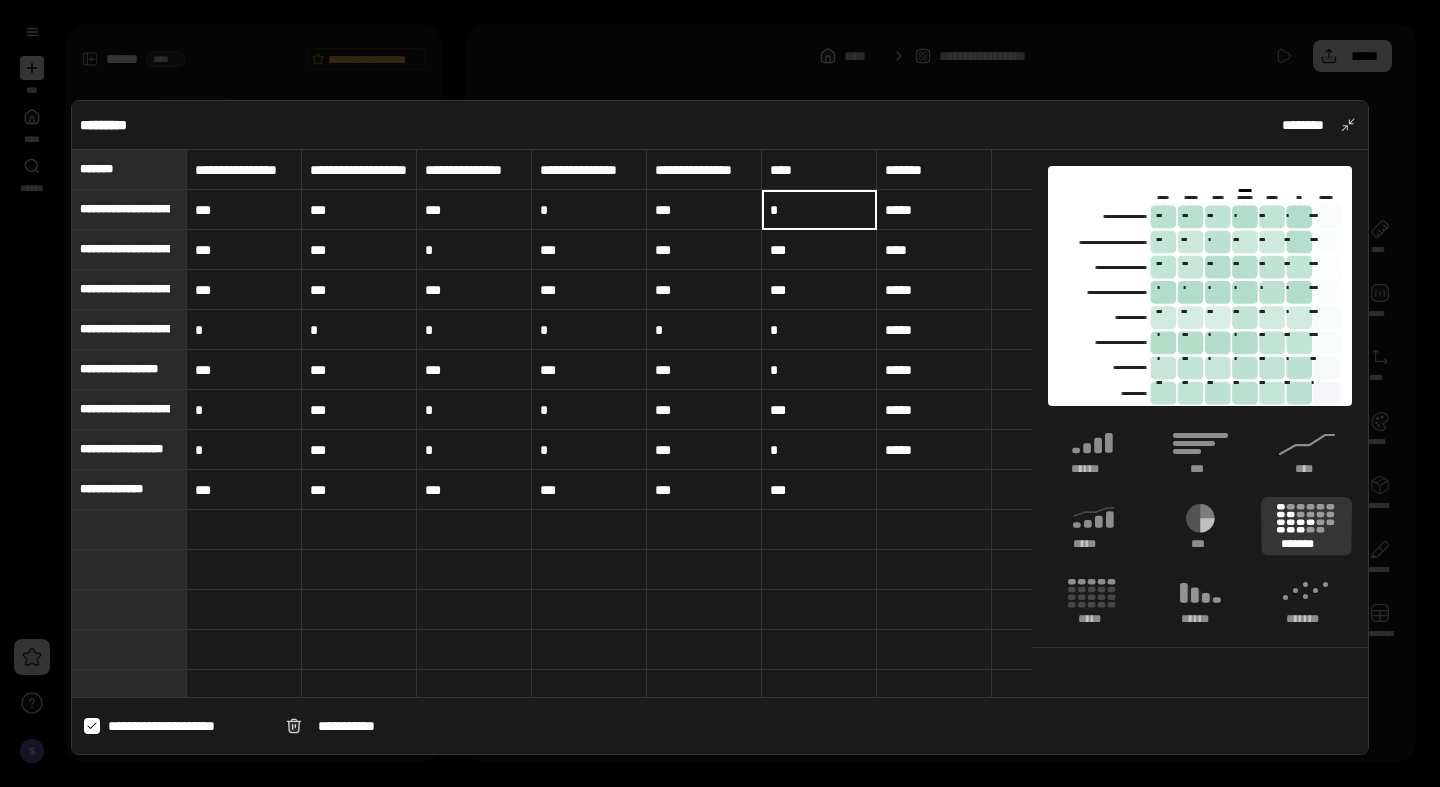 click on "**********" at bounding box center [704, 170] 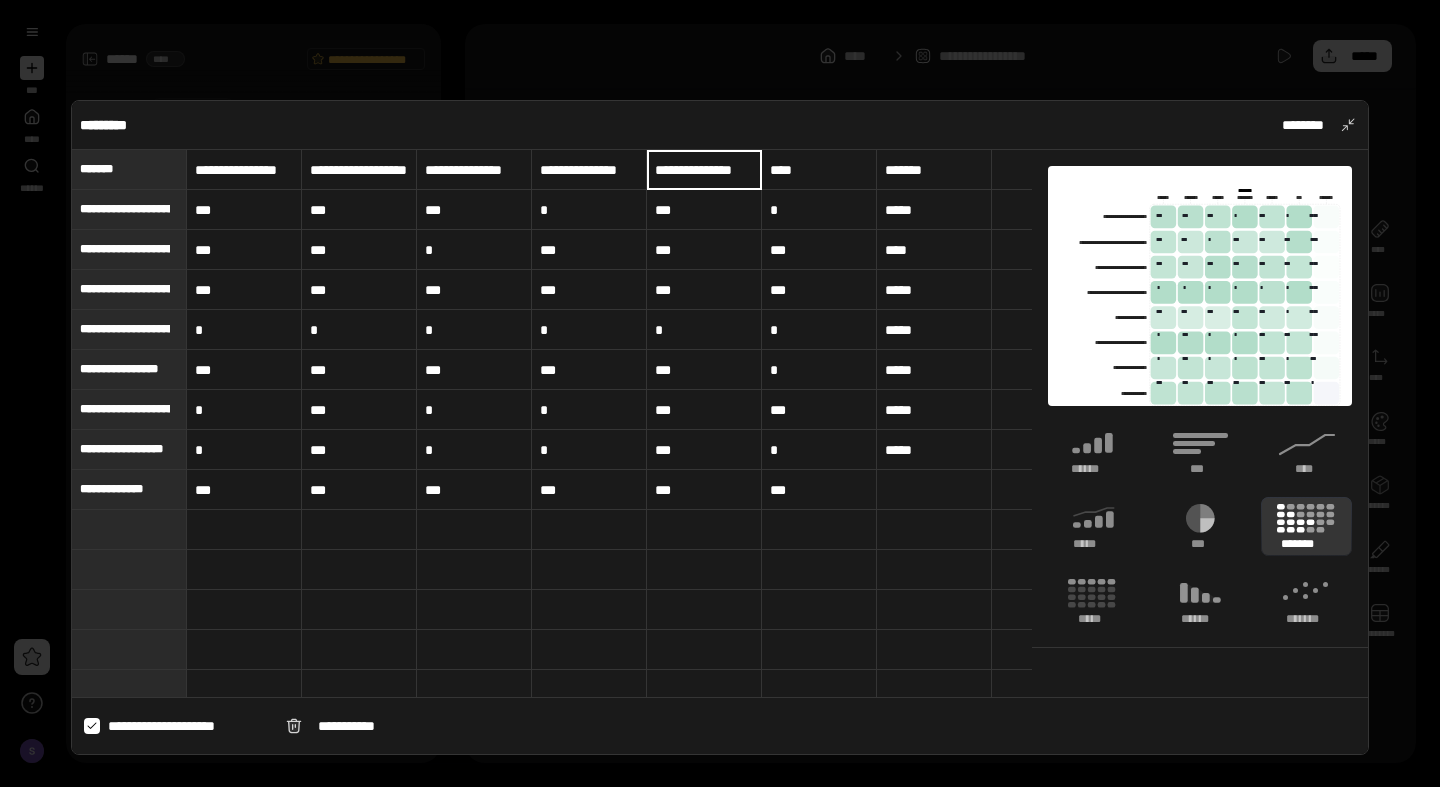 click on "**********" at bounding box center [704, 170] 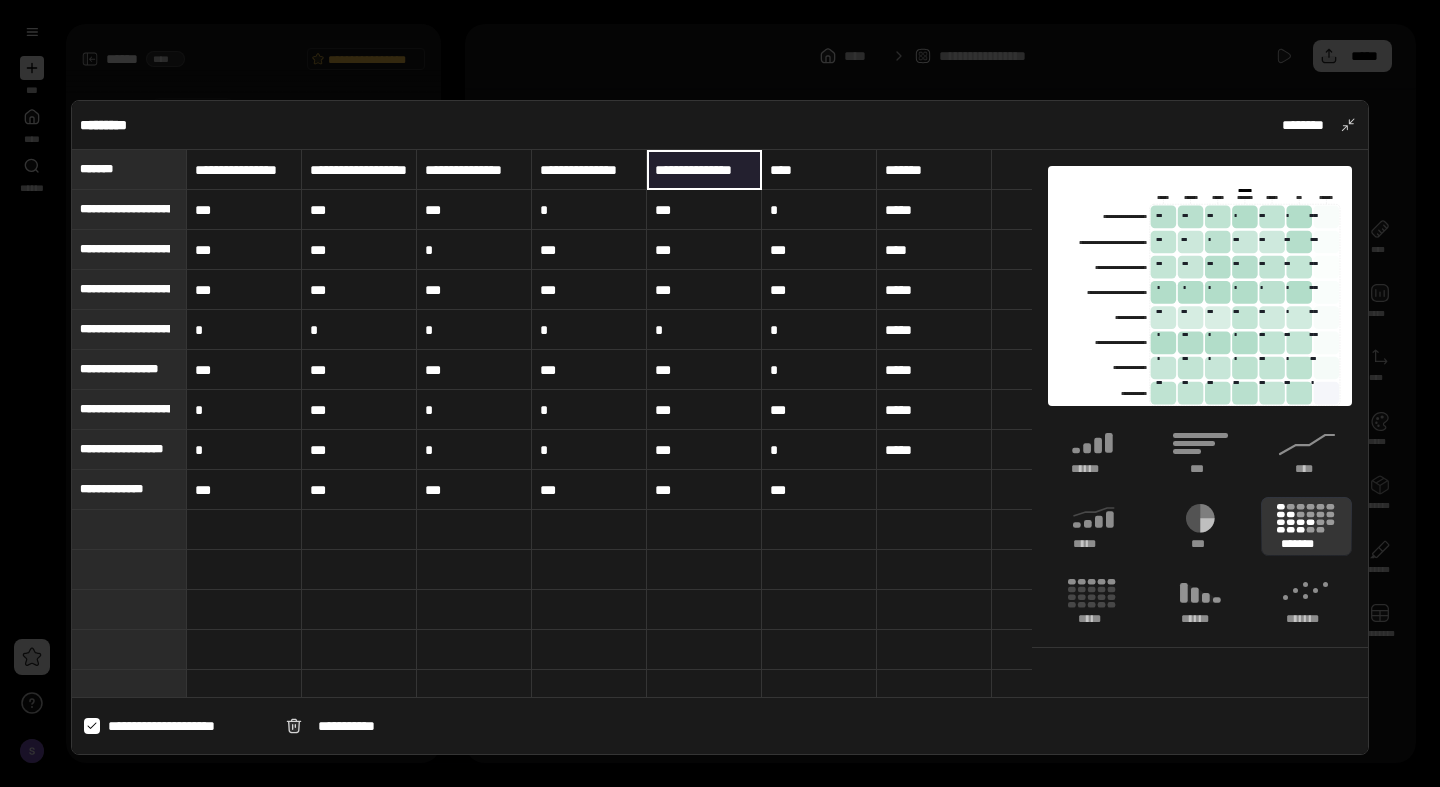 drag, startPoint x: 757, startPoint y: 169, endPoint x: 689, endPoint y: 176, distance: 68.359344 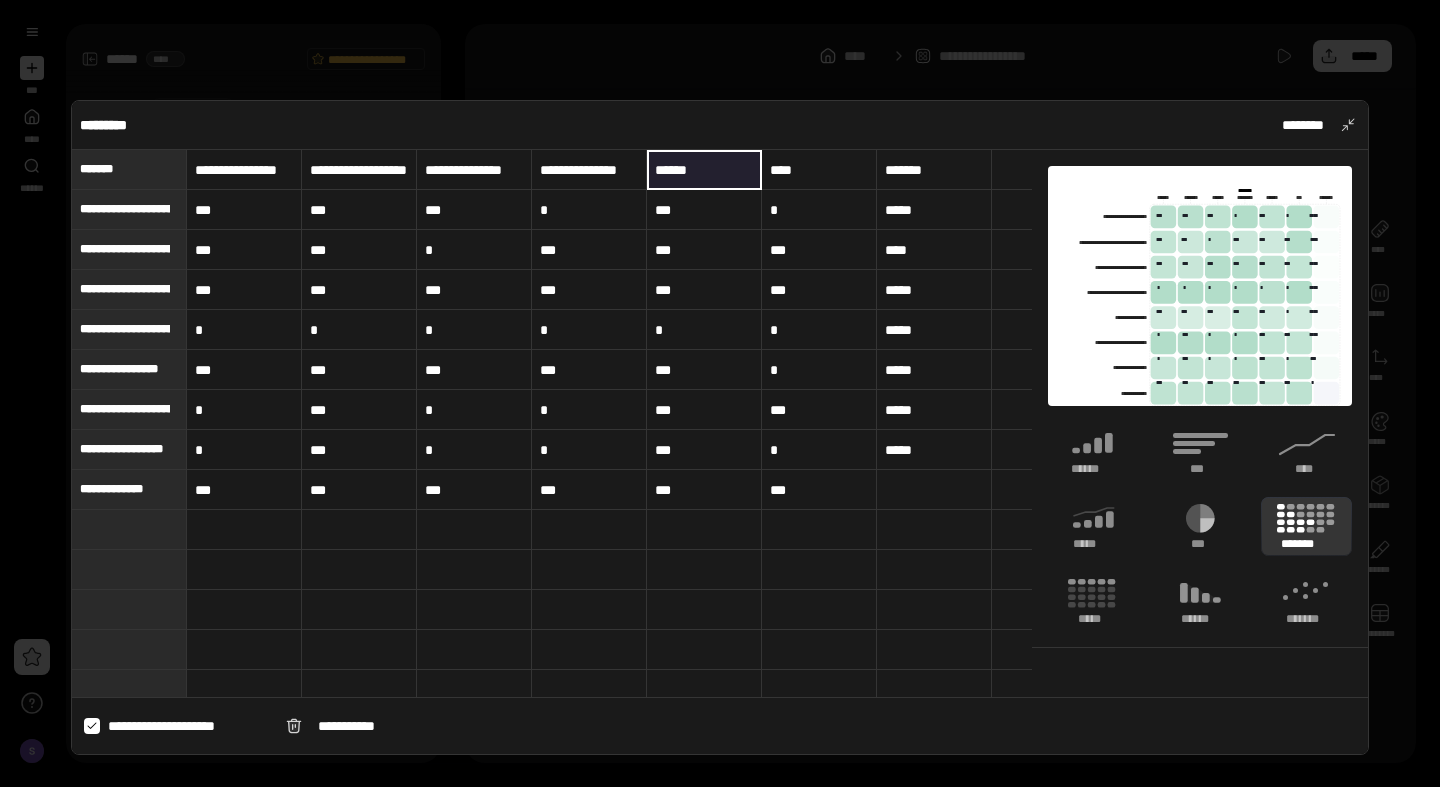 scroll, scrollTop: 0, scrollLeft: 0, axis: both 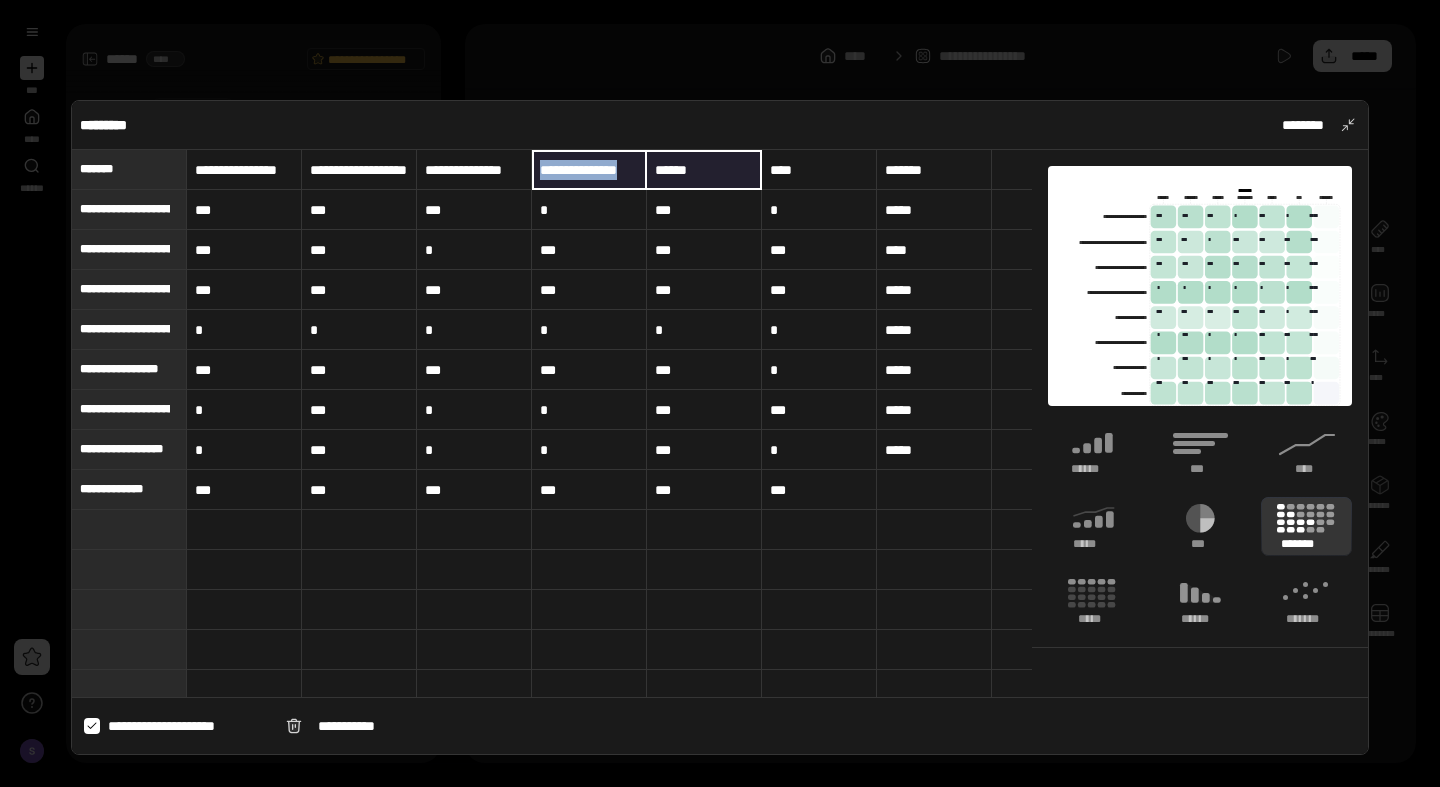 drag, startPoint x: 590, startPoint y: 168, endPoint x: 660, endPoint y: 168, distance: 70 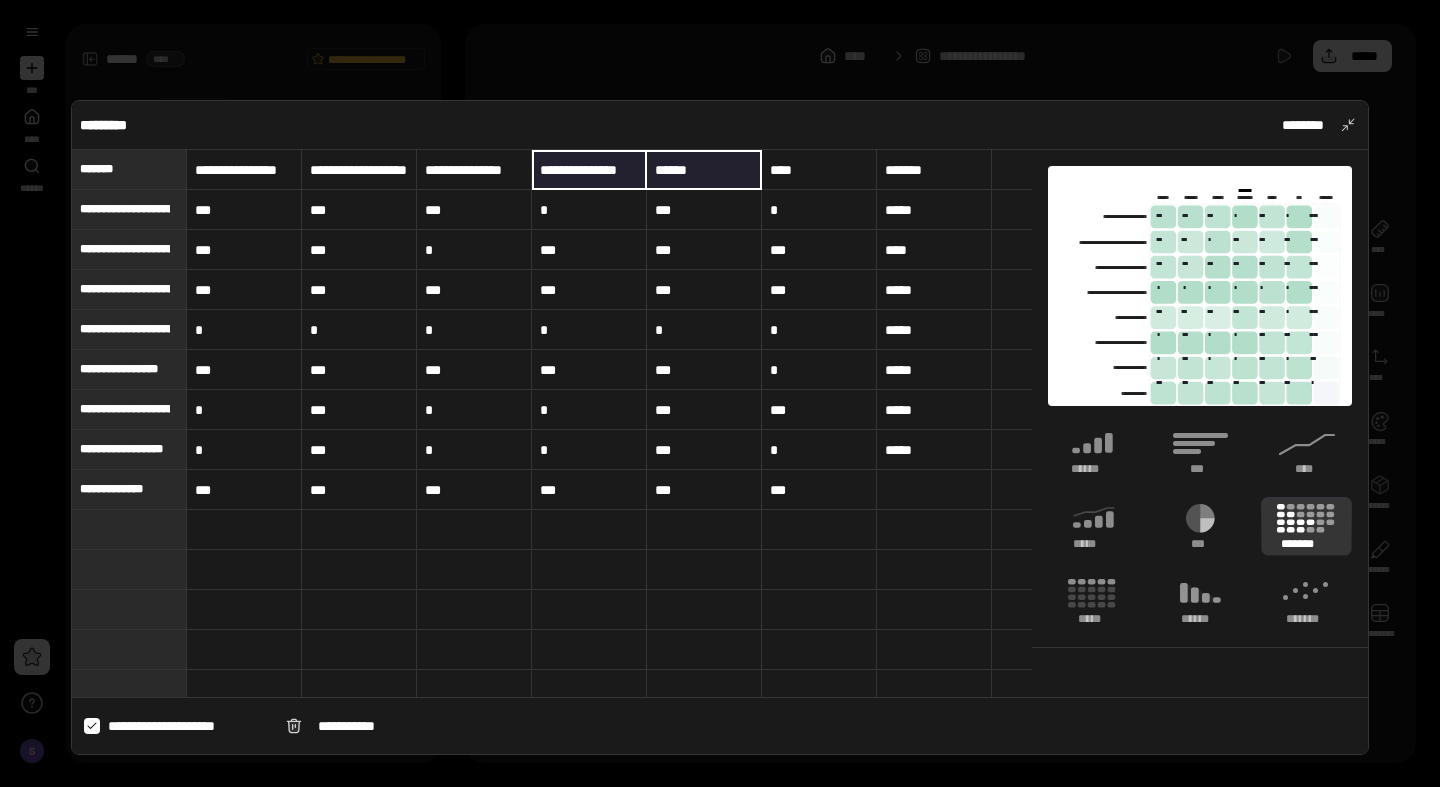 click on "**********" at bounding box center (589, 170) 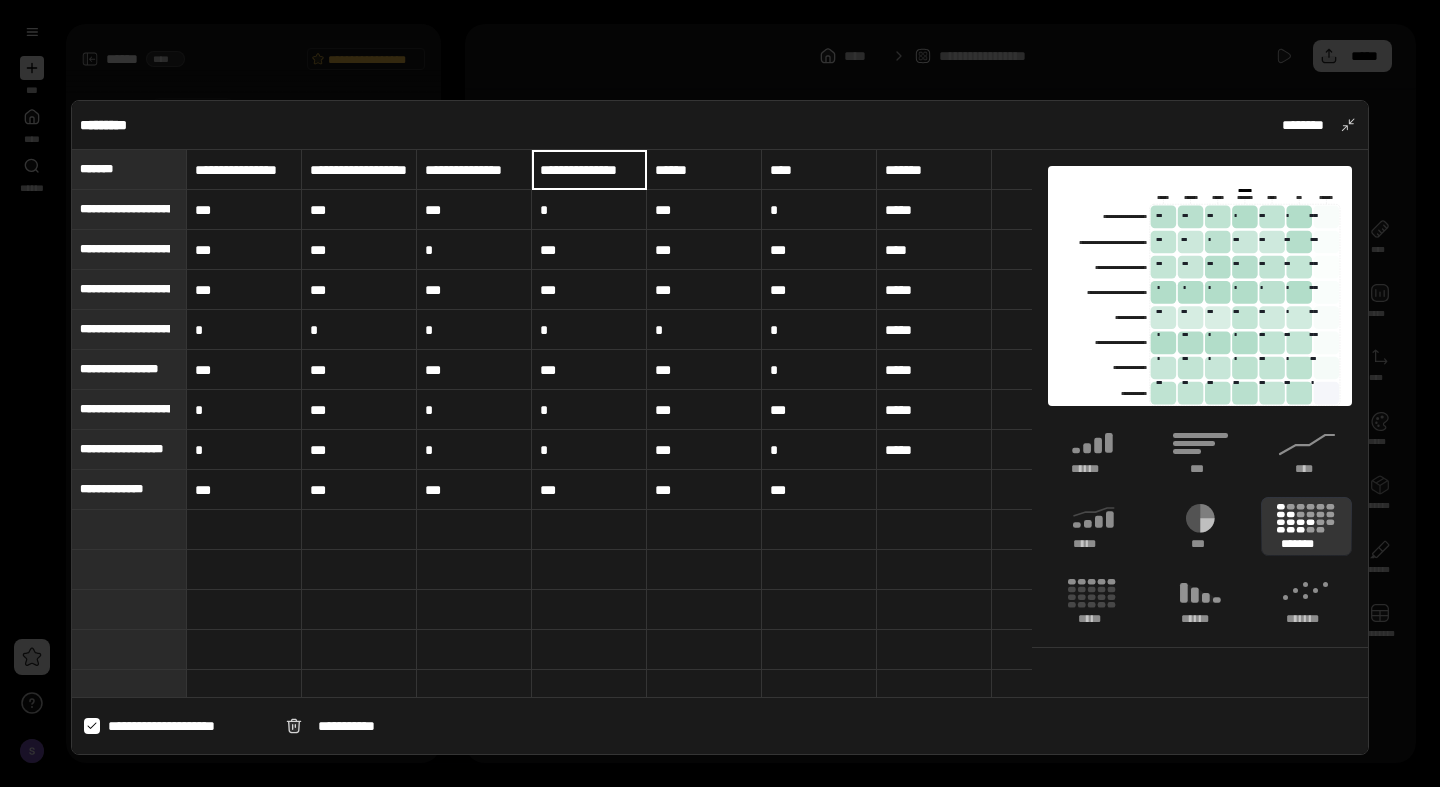 click on "**********" at bounding box center (589, 169) 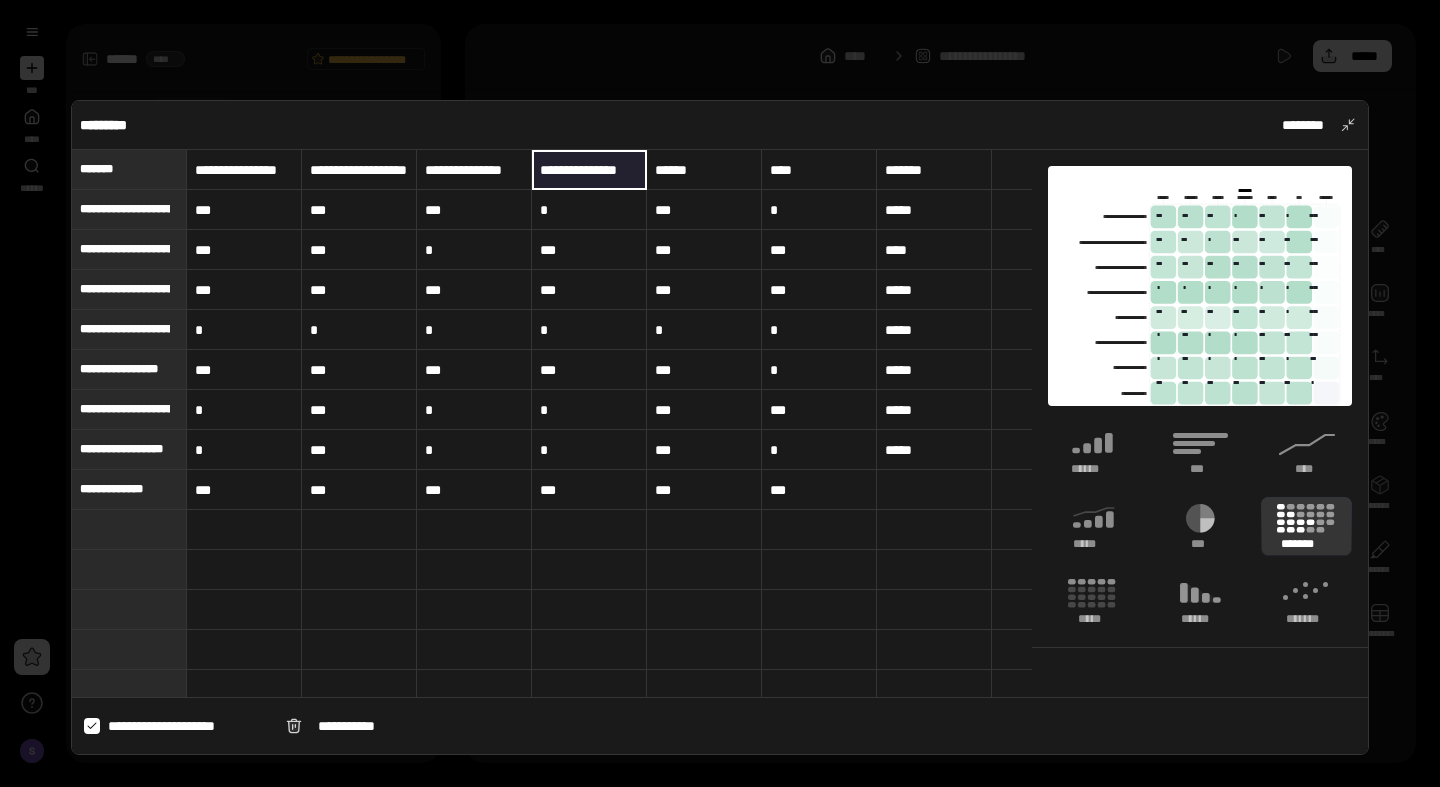 drag, startPoint x: 575, startPoint y: 171, endPoint x: 658, endPoint y: 168, distance: 83.0542 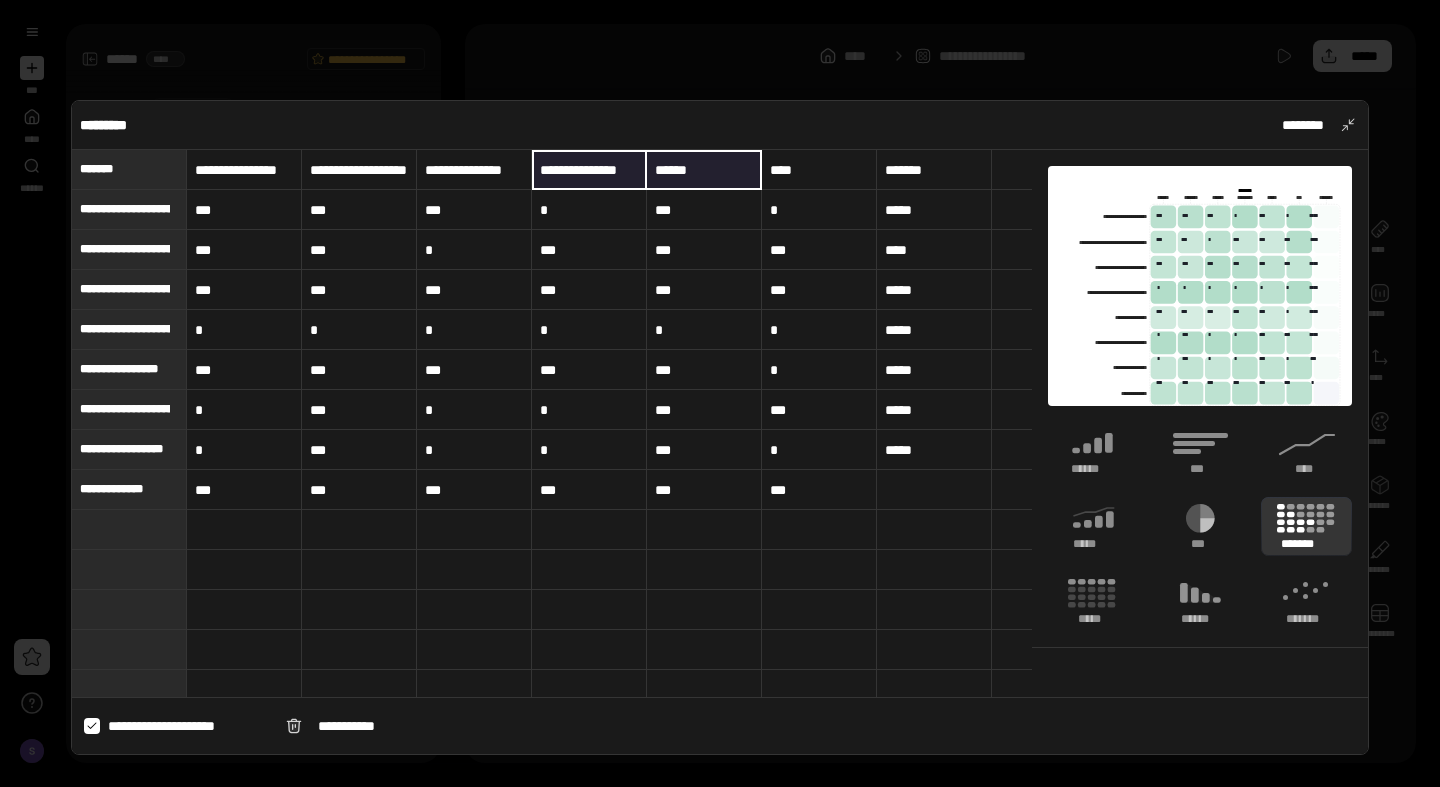 click on "**********" at bounding box center [589, 169] 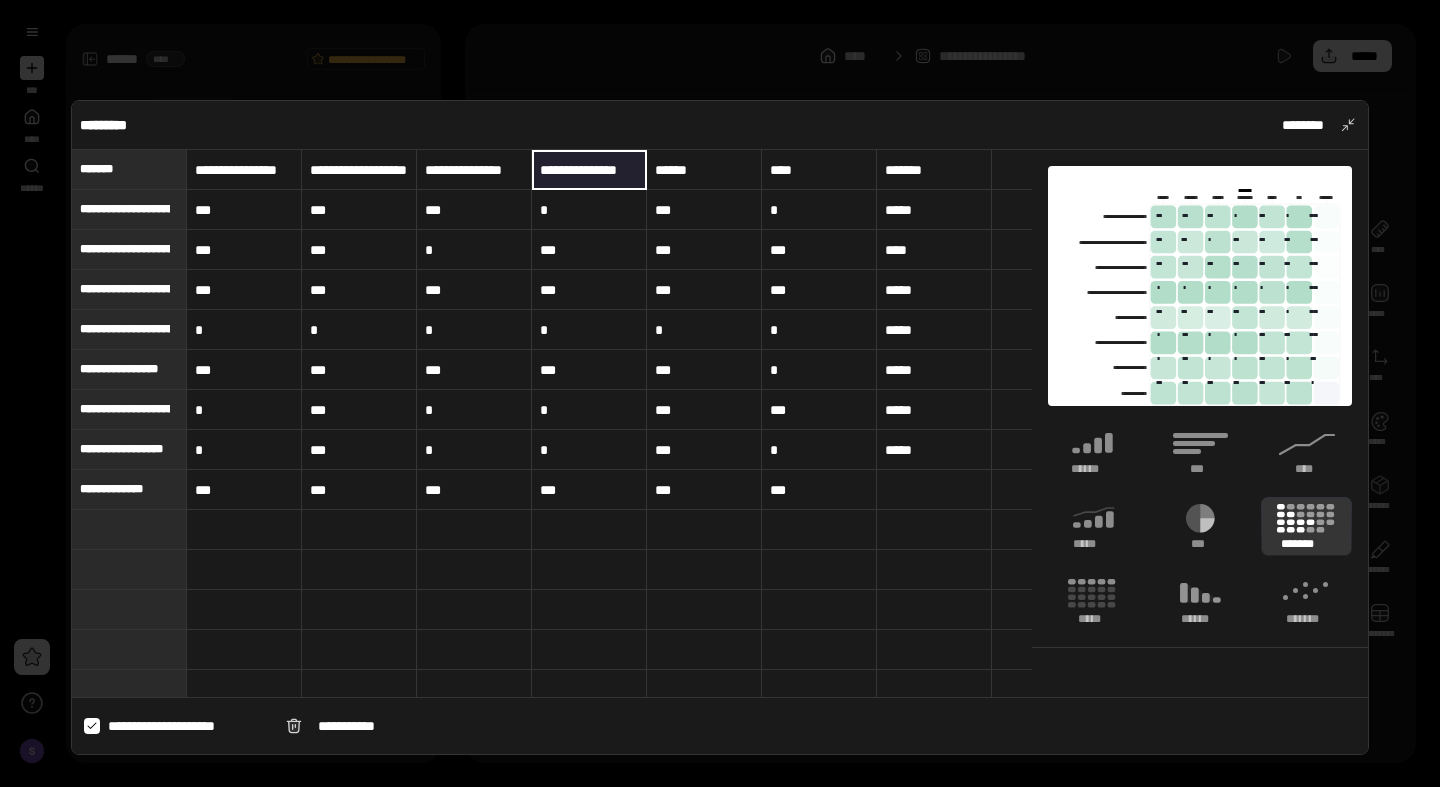 drag, startPoint x: 638, startPoint y: 174, endPoint x: 577, endPoint y: 173, distance: 61.008198 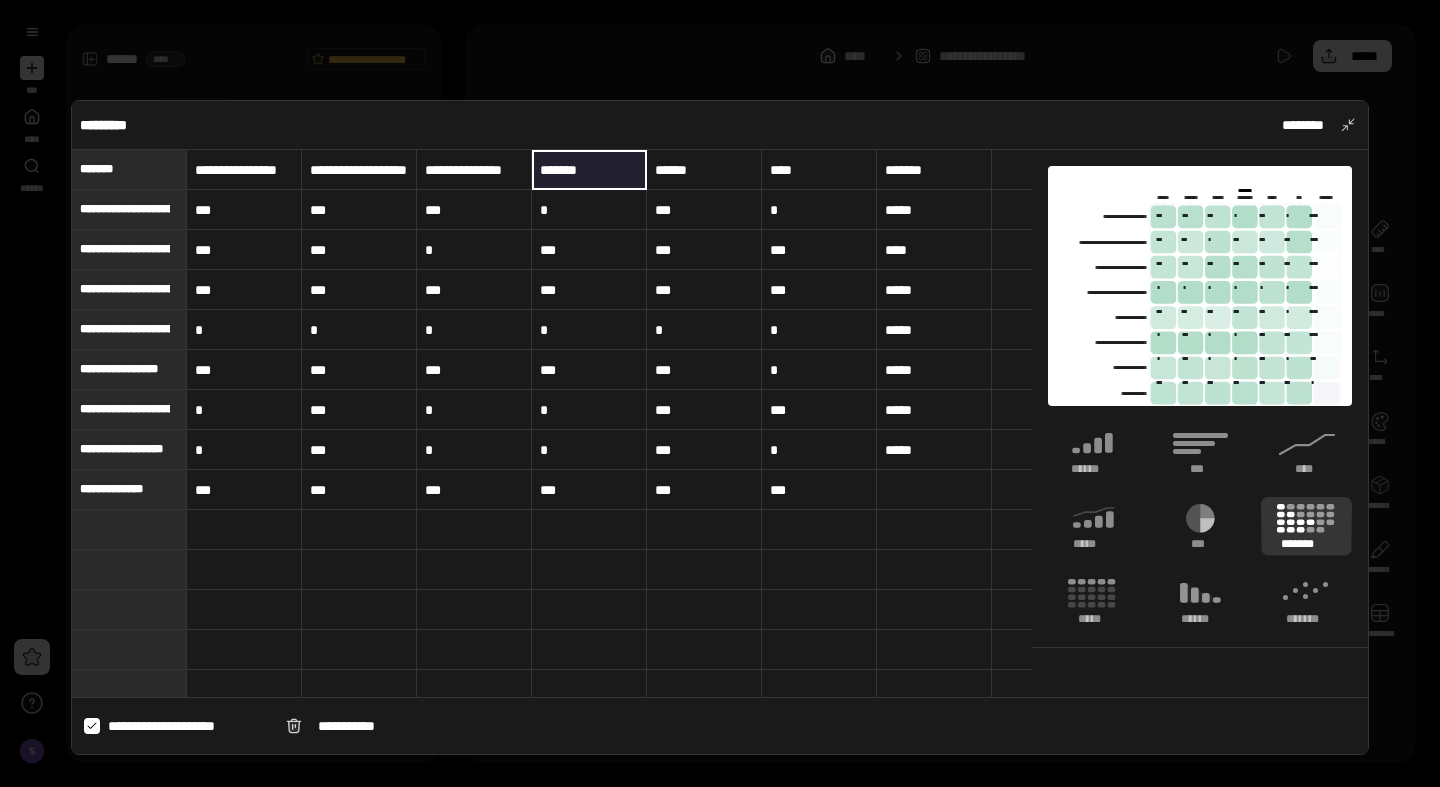 scroll, scrollTop: 0, scrollLeft: 0, axis: both 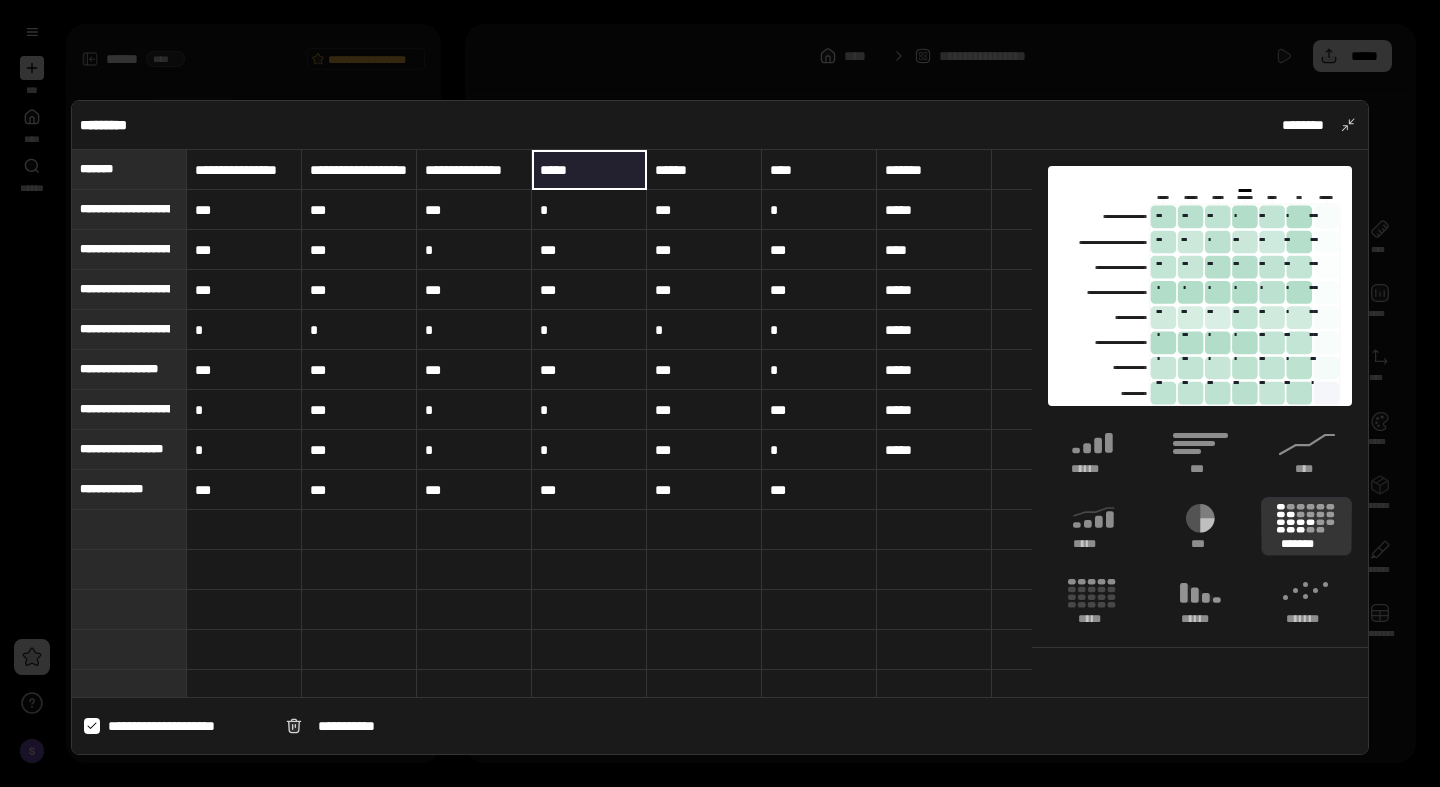 type on "*****" 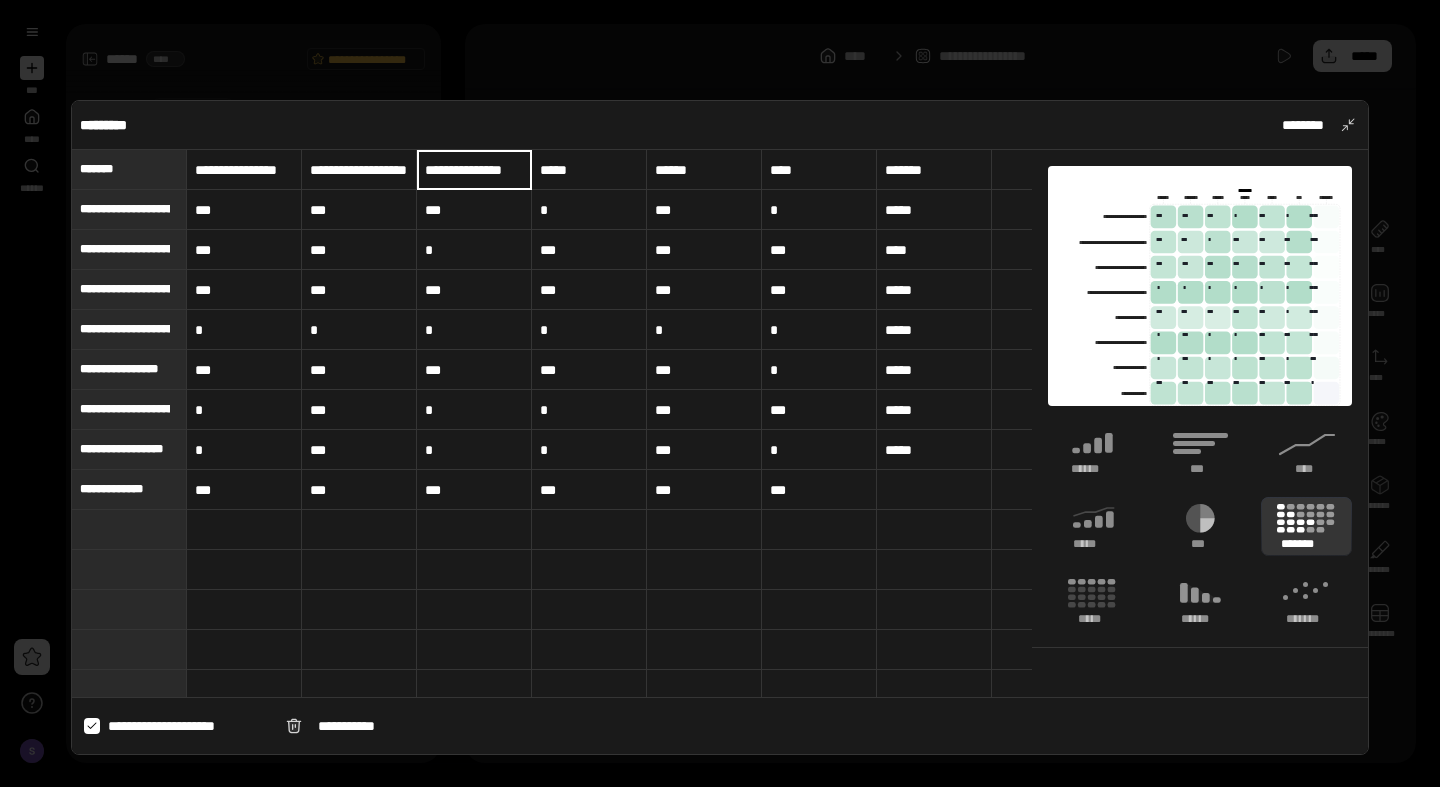 click on "**********" at bounding box center [474, 170] 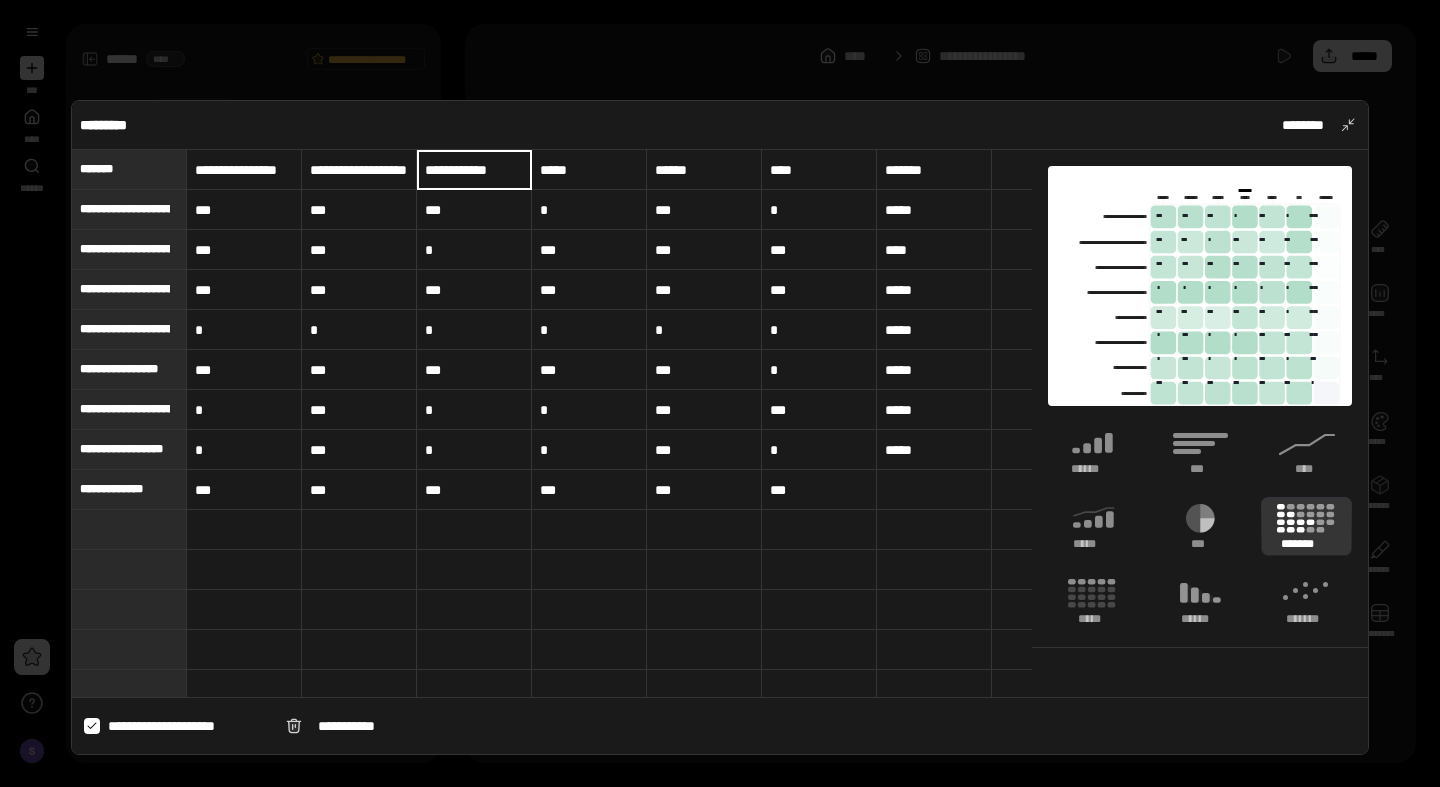 scroll, scrollTop: 0, scrollLeft: 0, axis: both 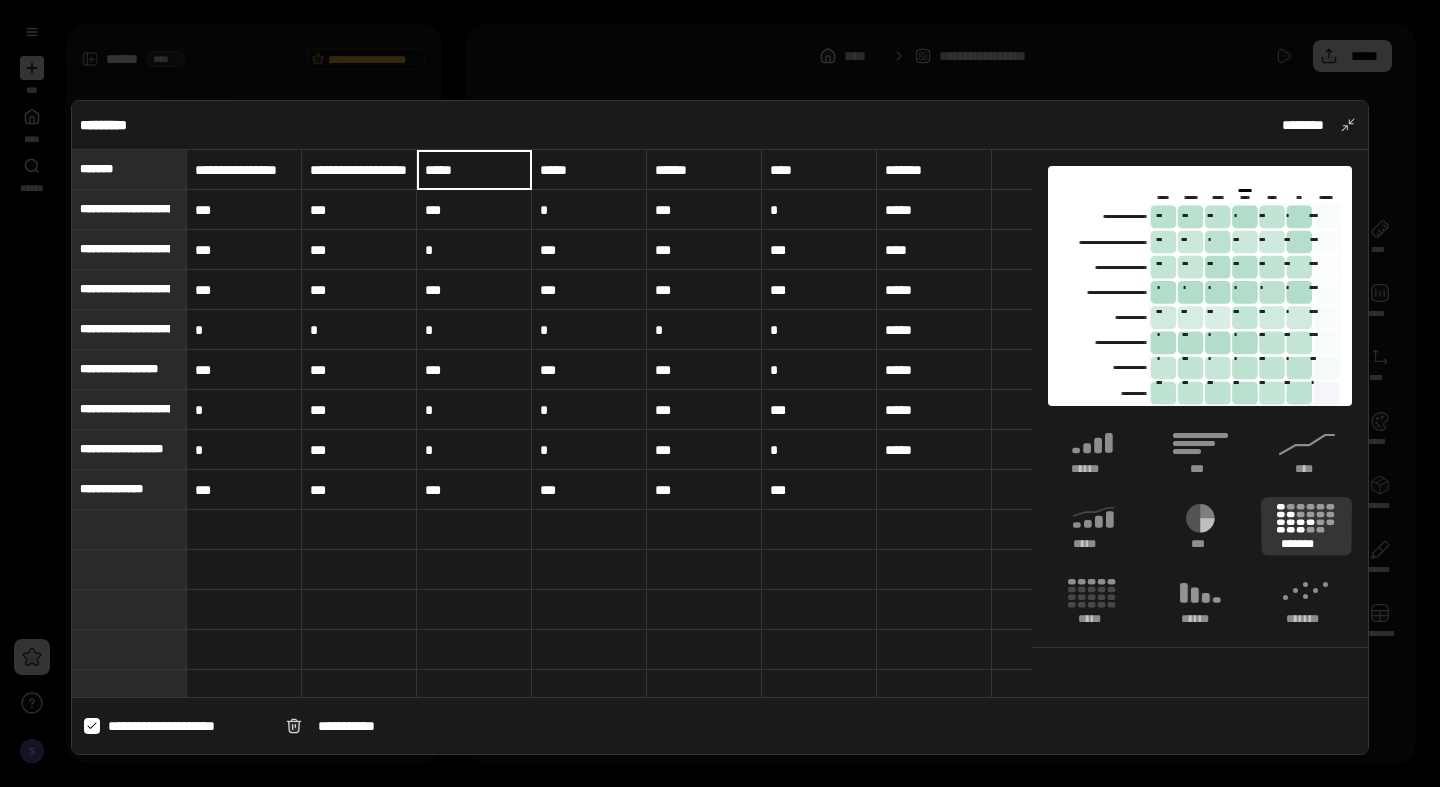 type on "*****" 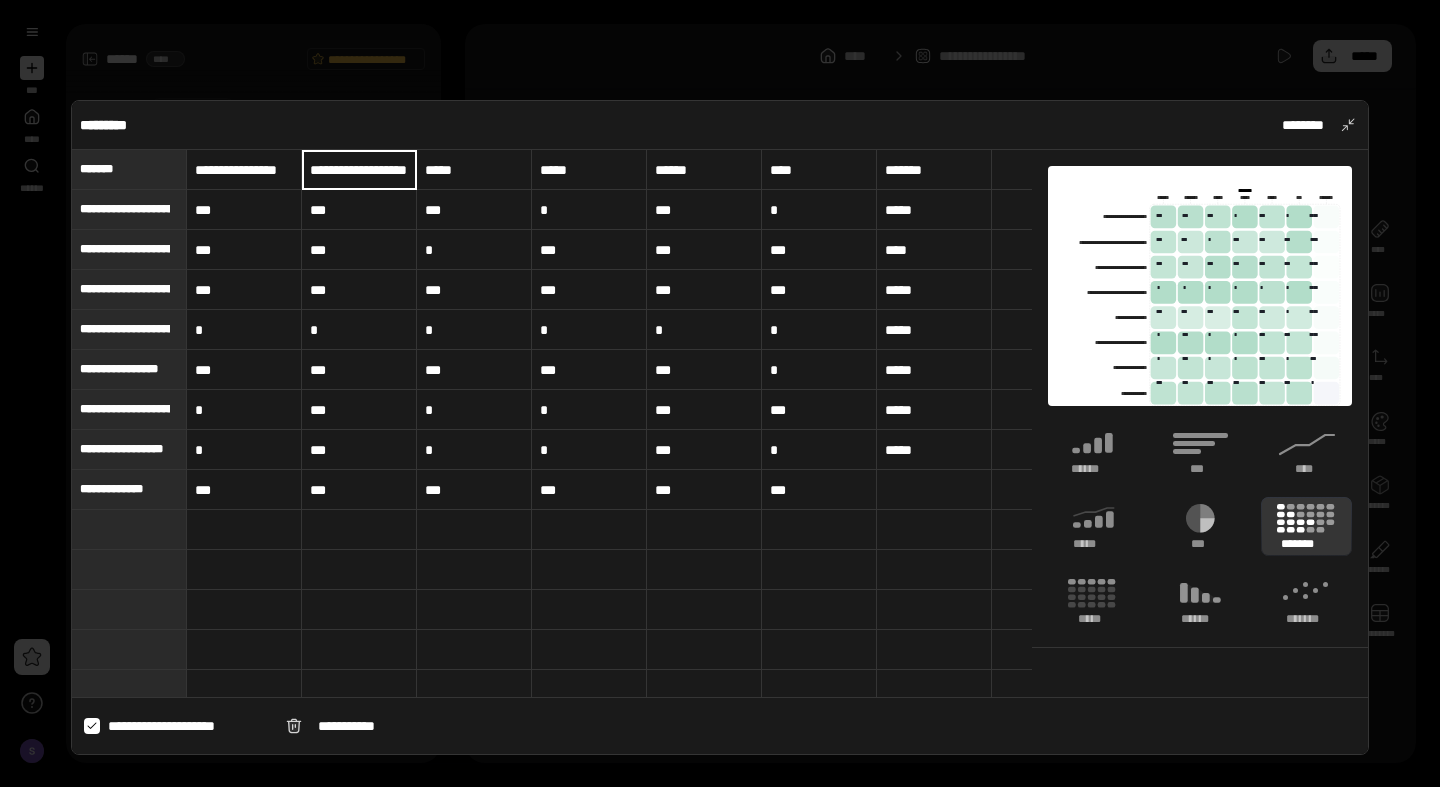 click on "**********" at bounding box center [359, 170] 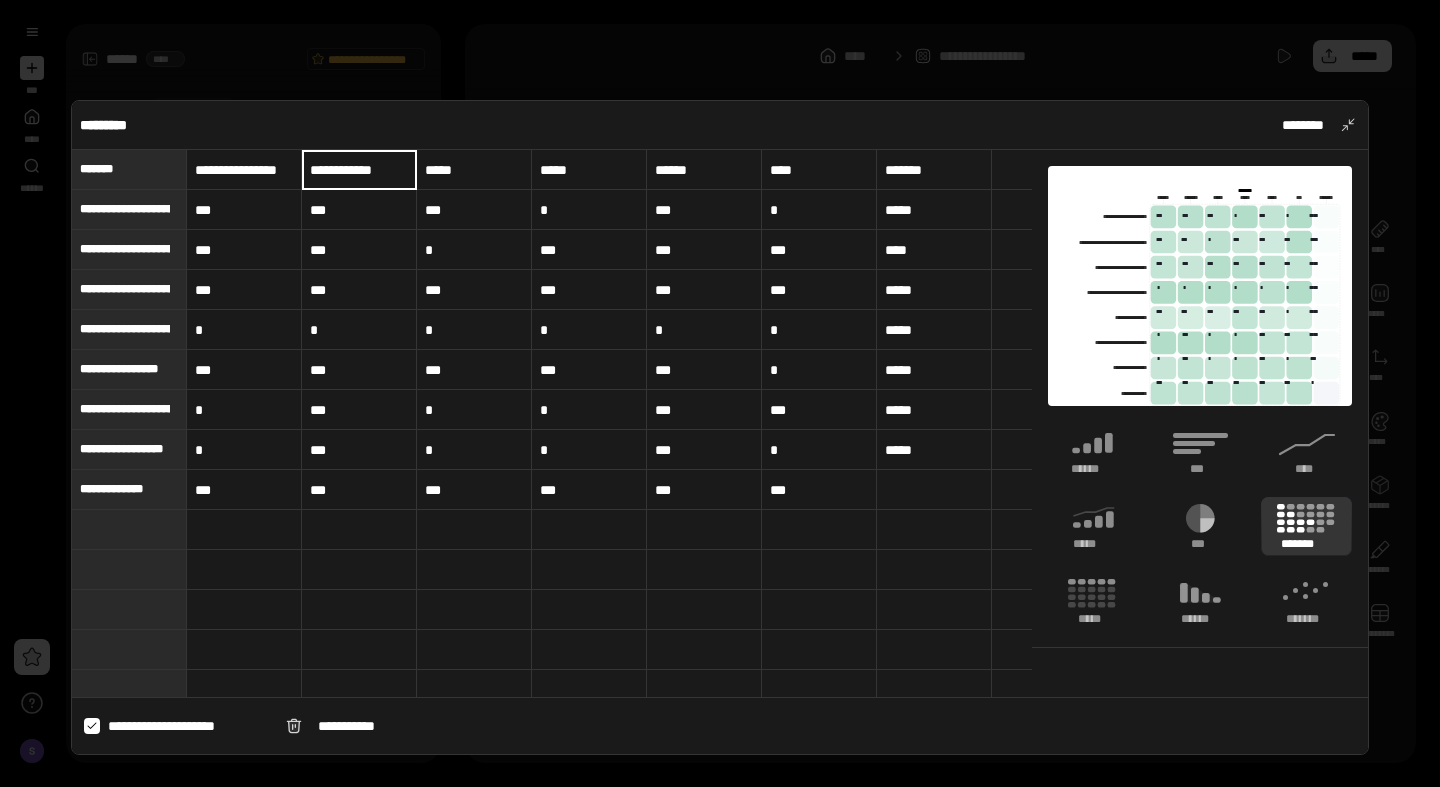 scroll, scrollTop: 0, scrollLeft: 0, axis: both 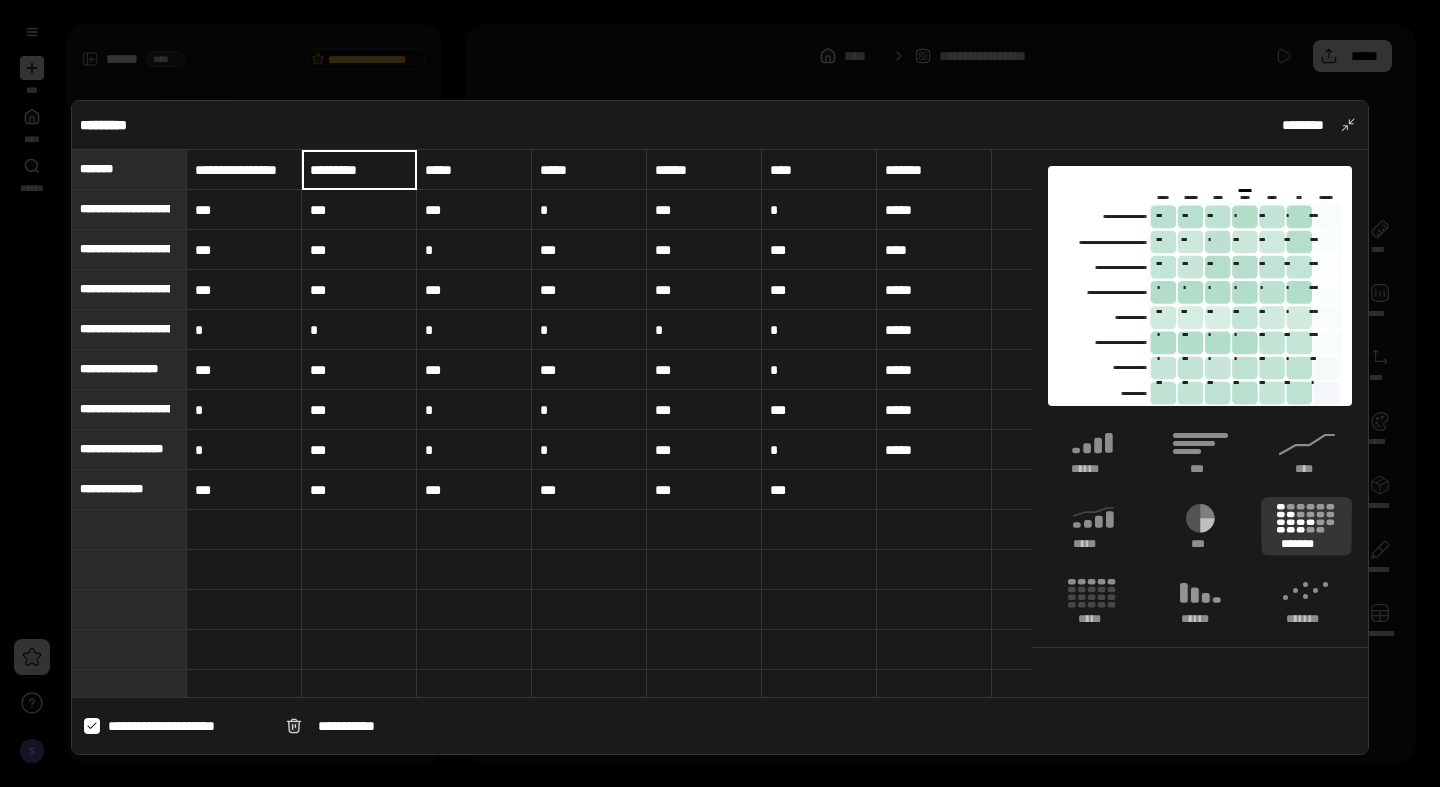 type on "*********" 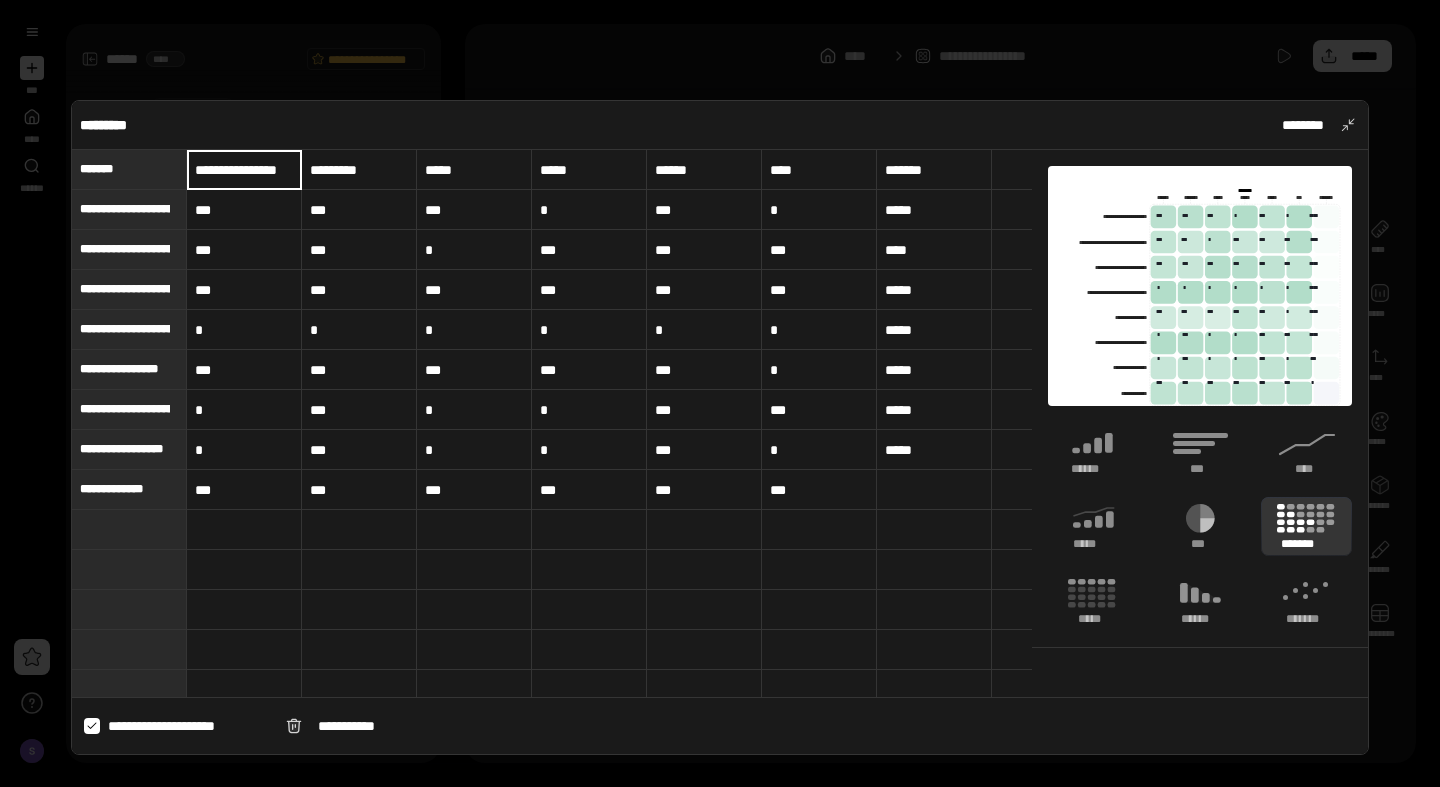click on "**********" at bounding box center [244, 170] 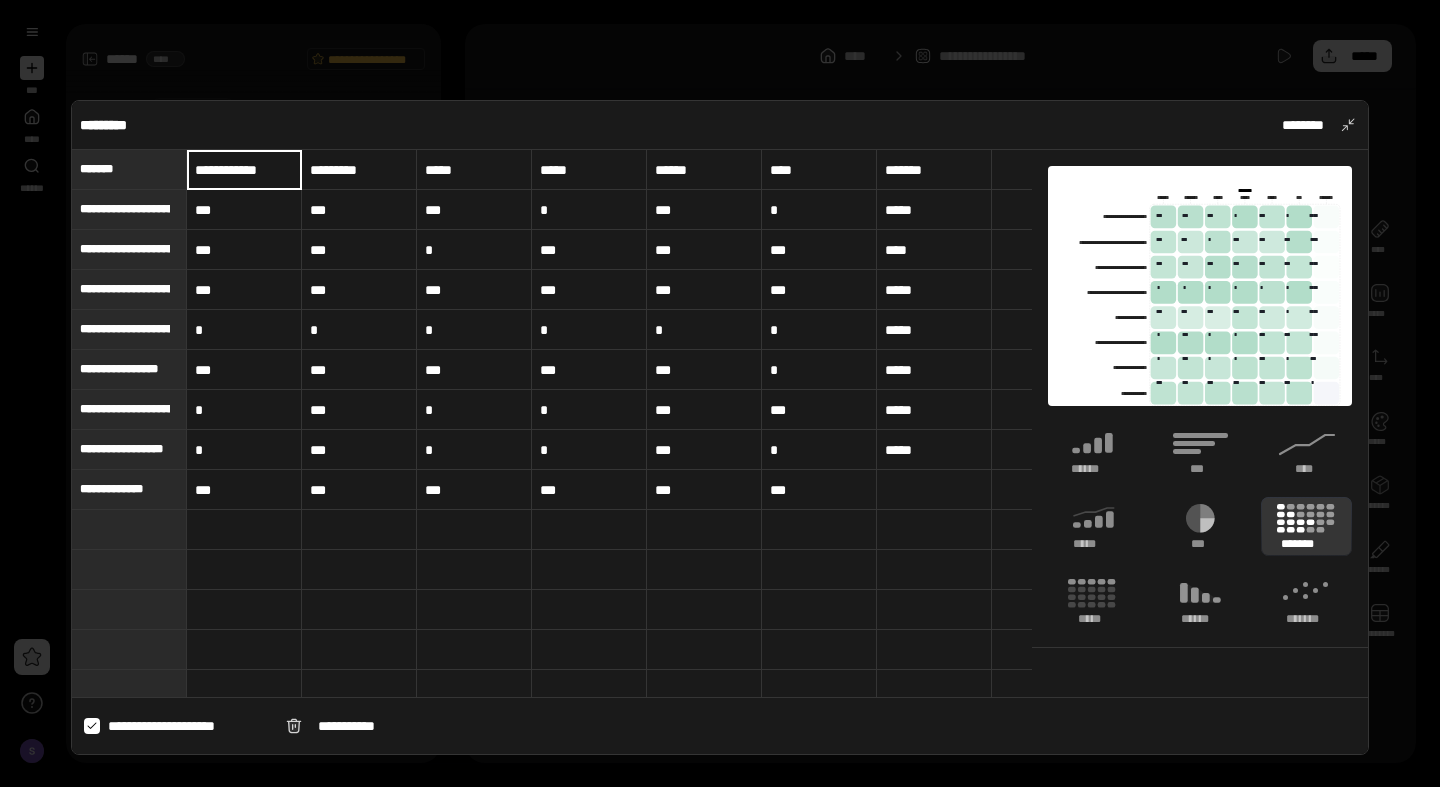 scroll, scrollTop: 0, scrollLeft: 0, axis: both 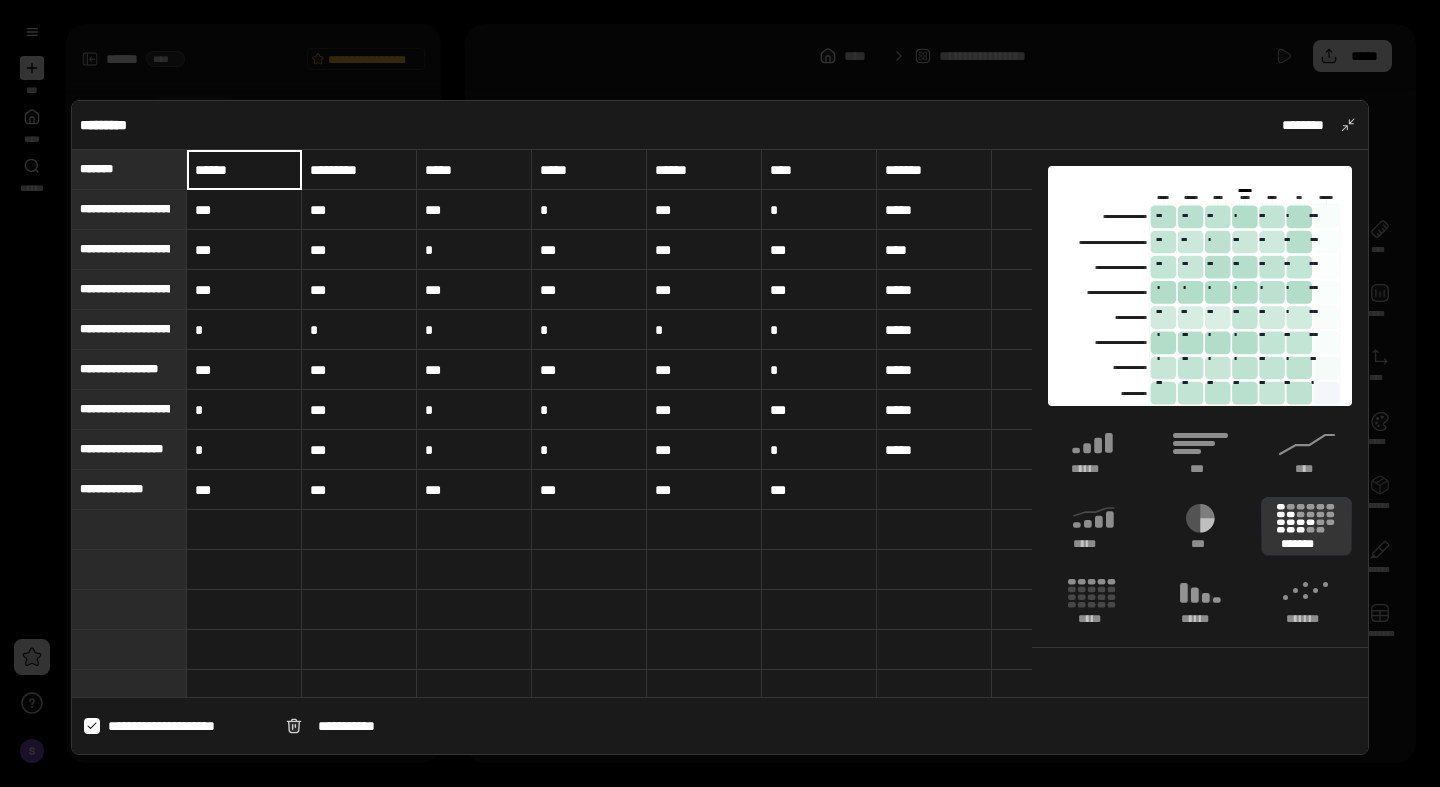 type on "******" 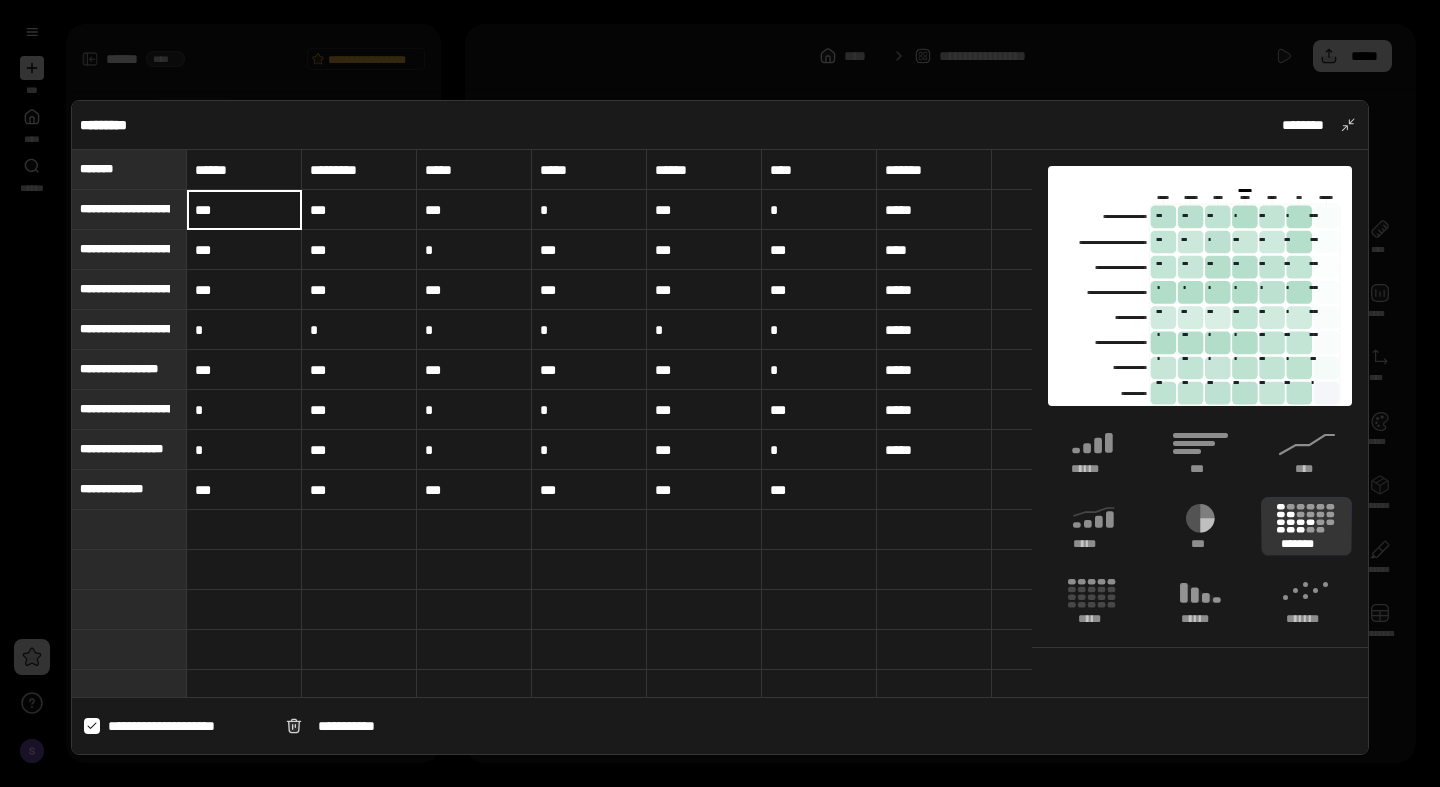 click on "***" at bounding box center [244, 210] 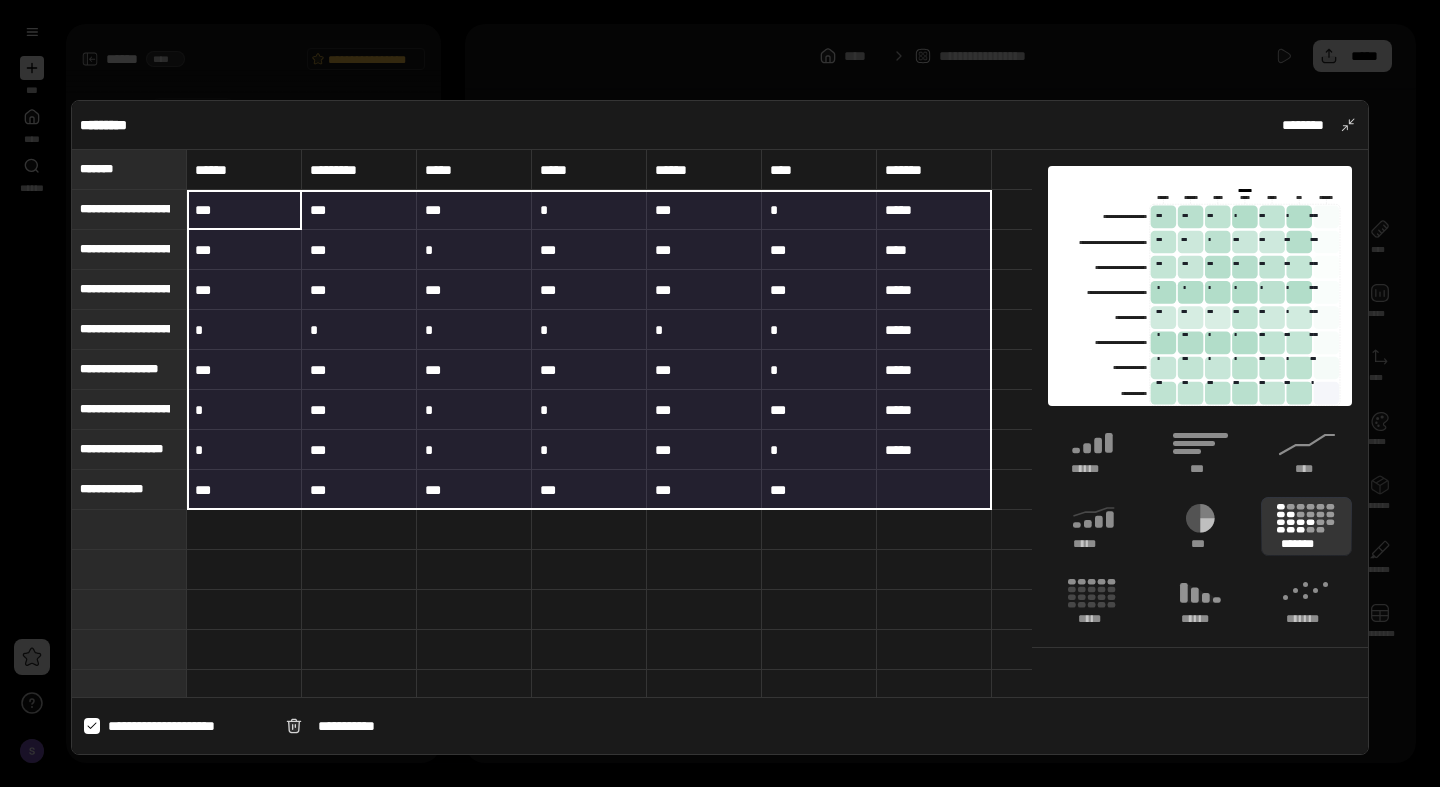 drag, startPoint x: 277, startPoint y: 212, endPoint x: 911, endPoint y: 492, distance: 693.0772 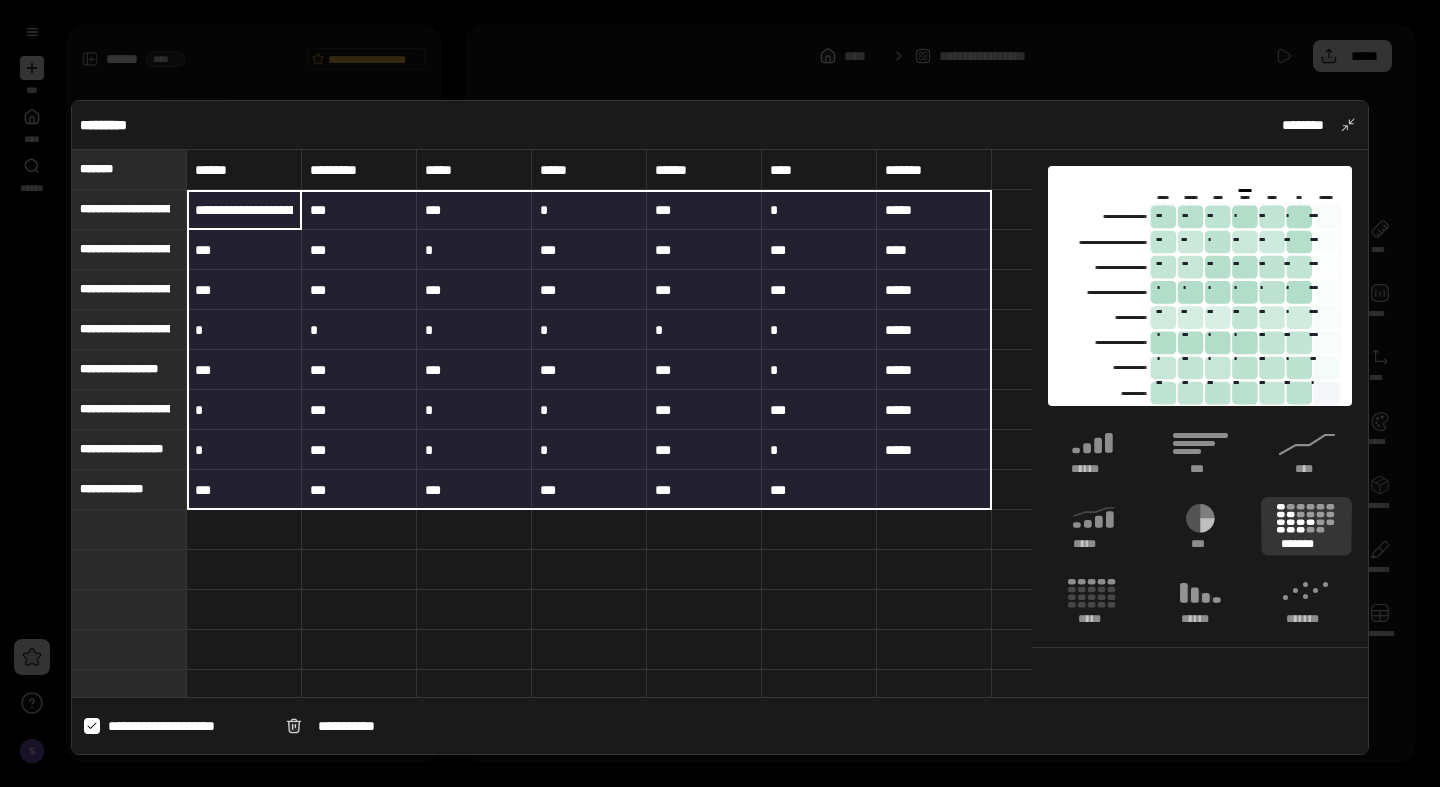 type on "*******" 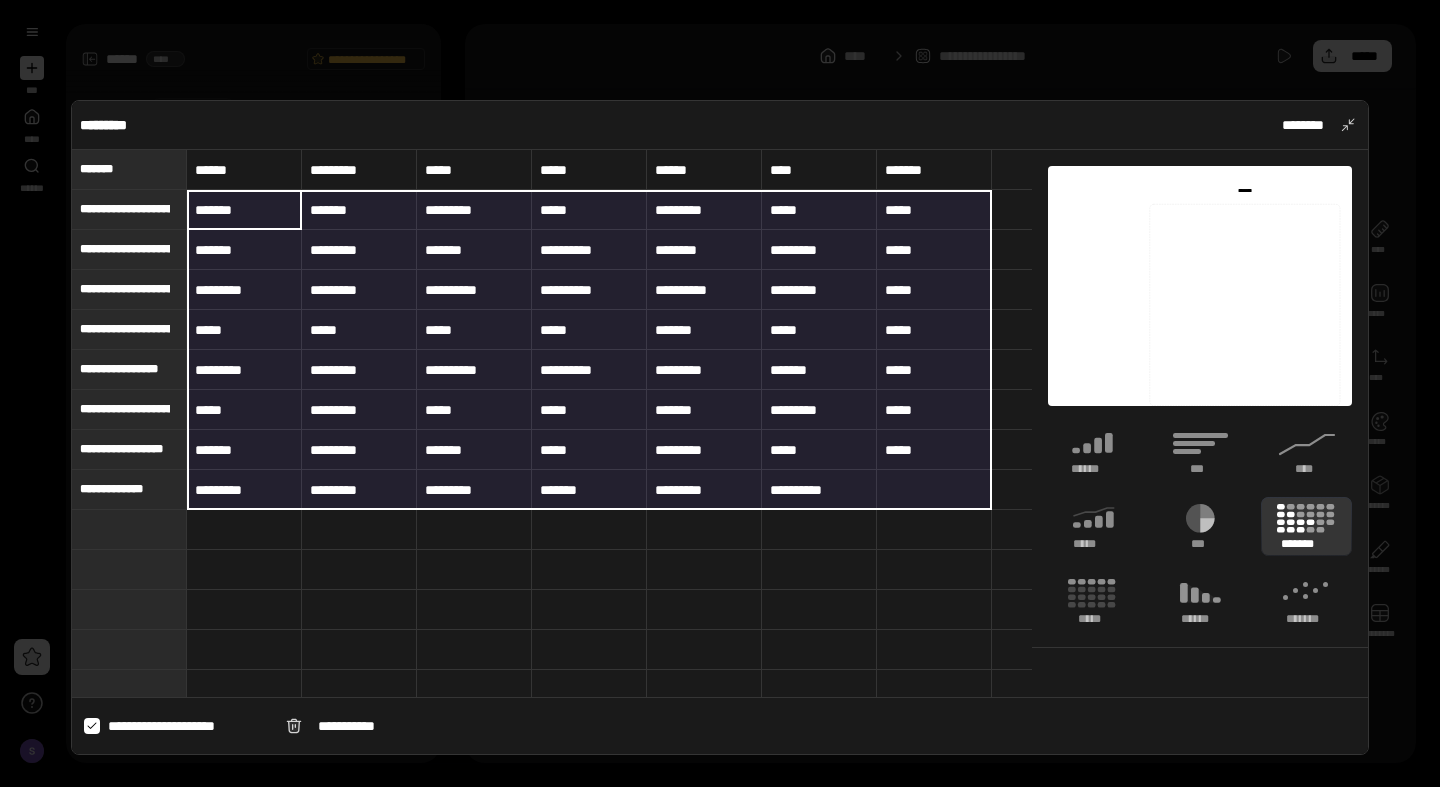 scroll, scrollTop: 0, scrollLeft: 0, axis: both 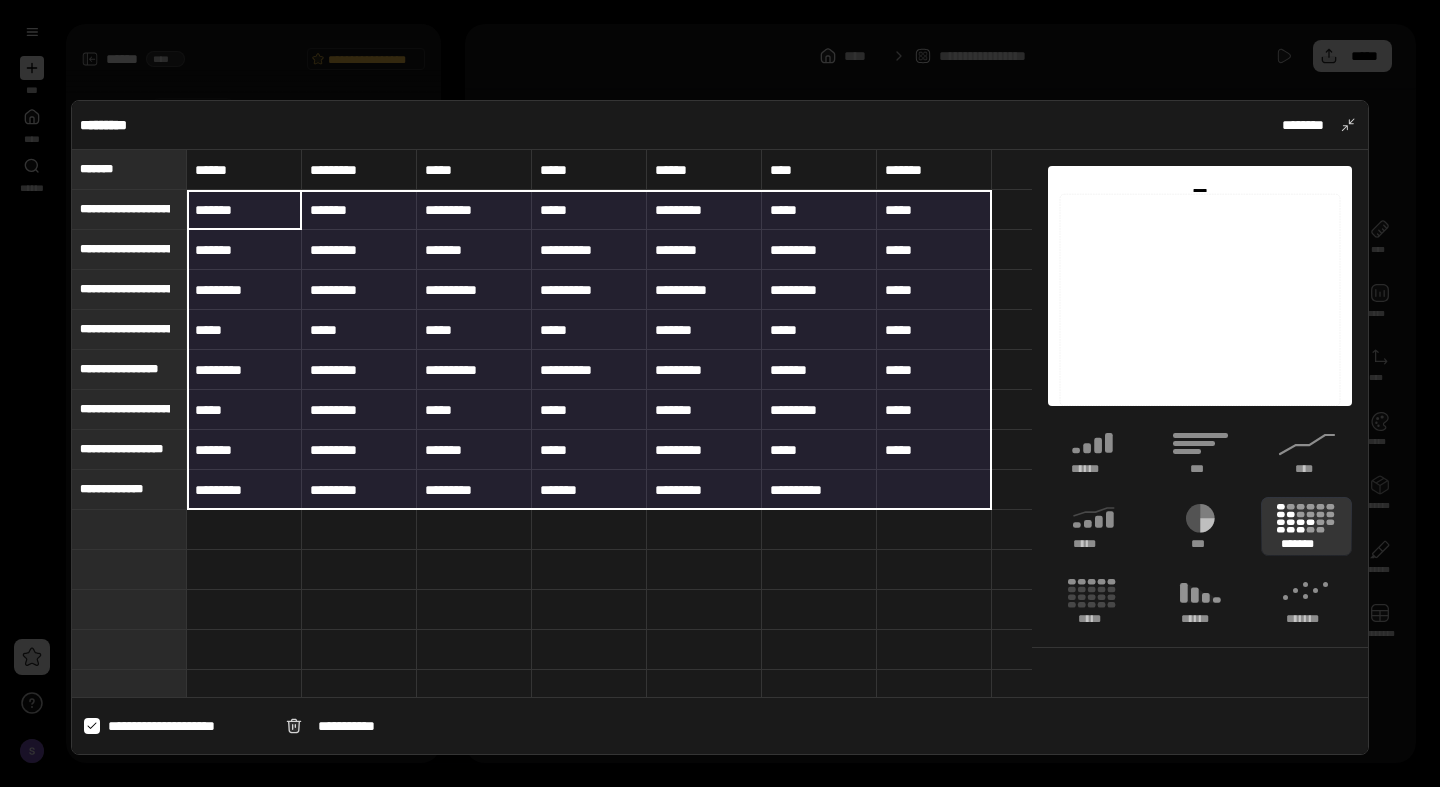type on "*******" 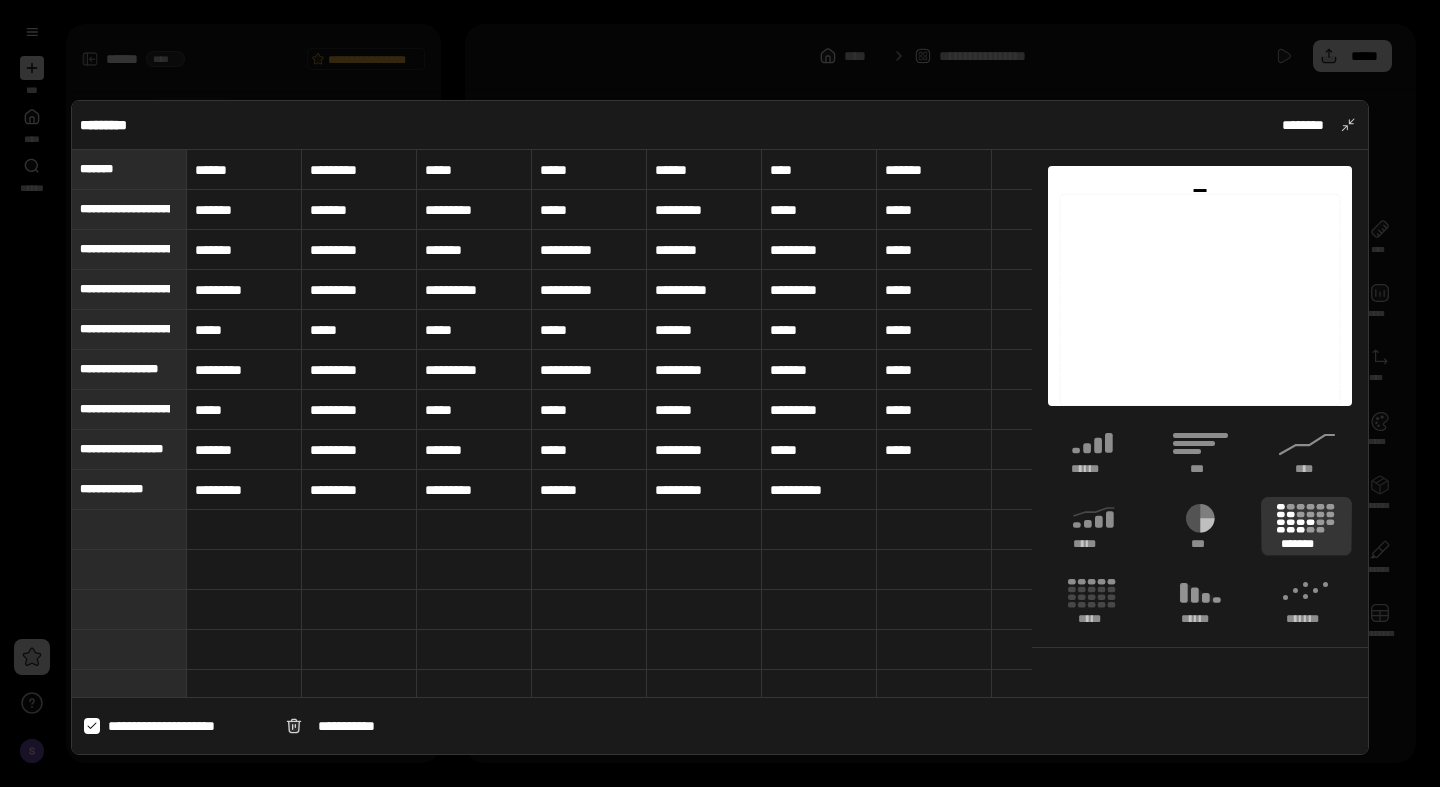 click 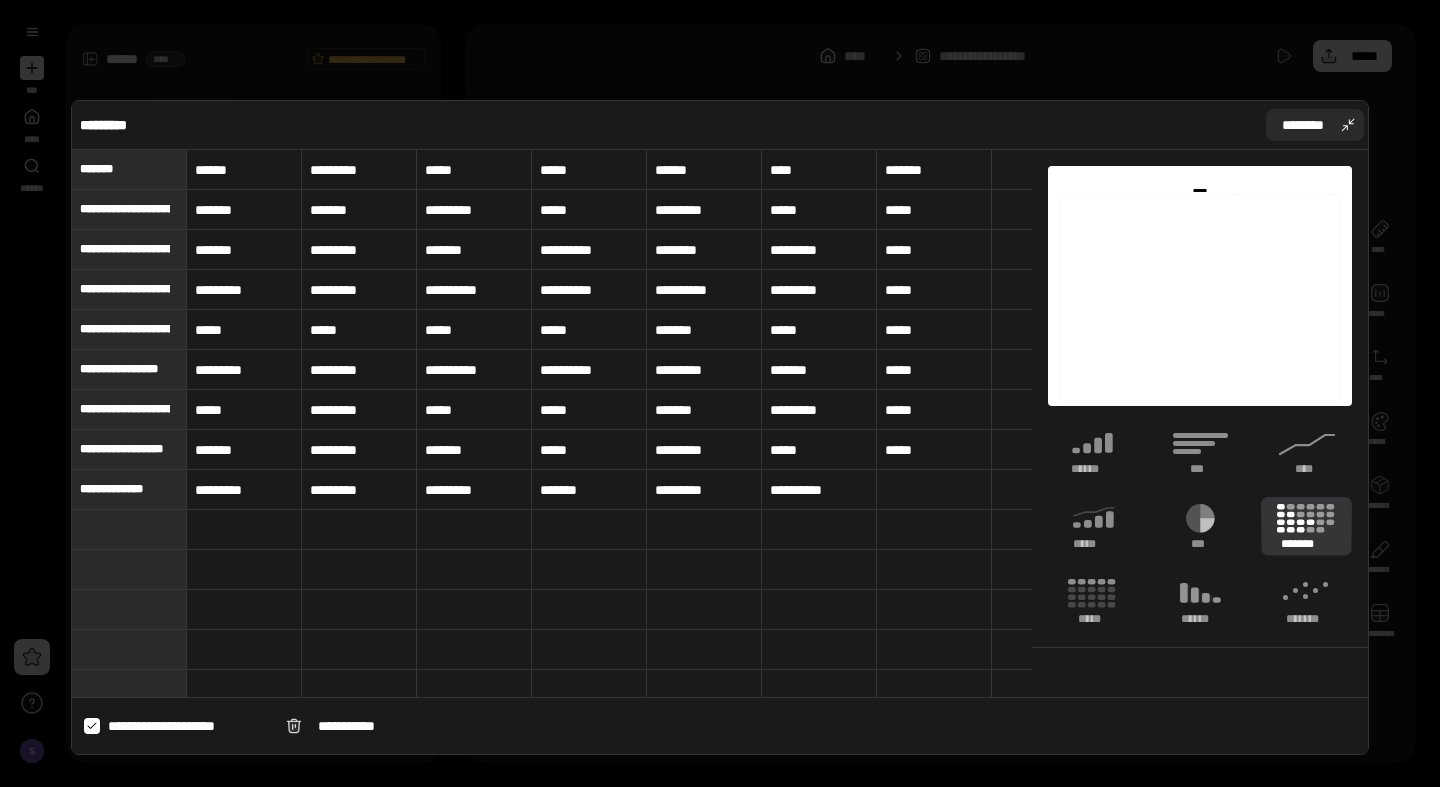 click on "********" at bounding box center (1315, 125) 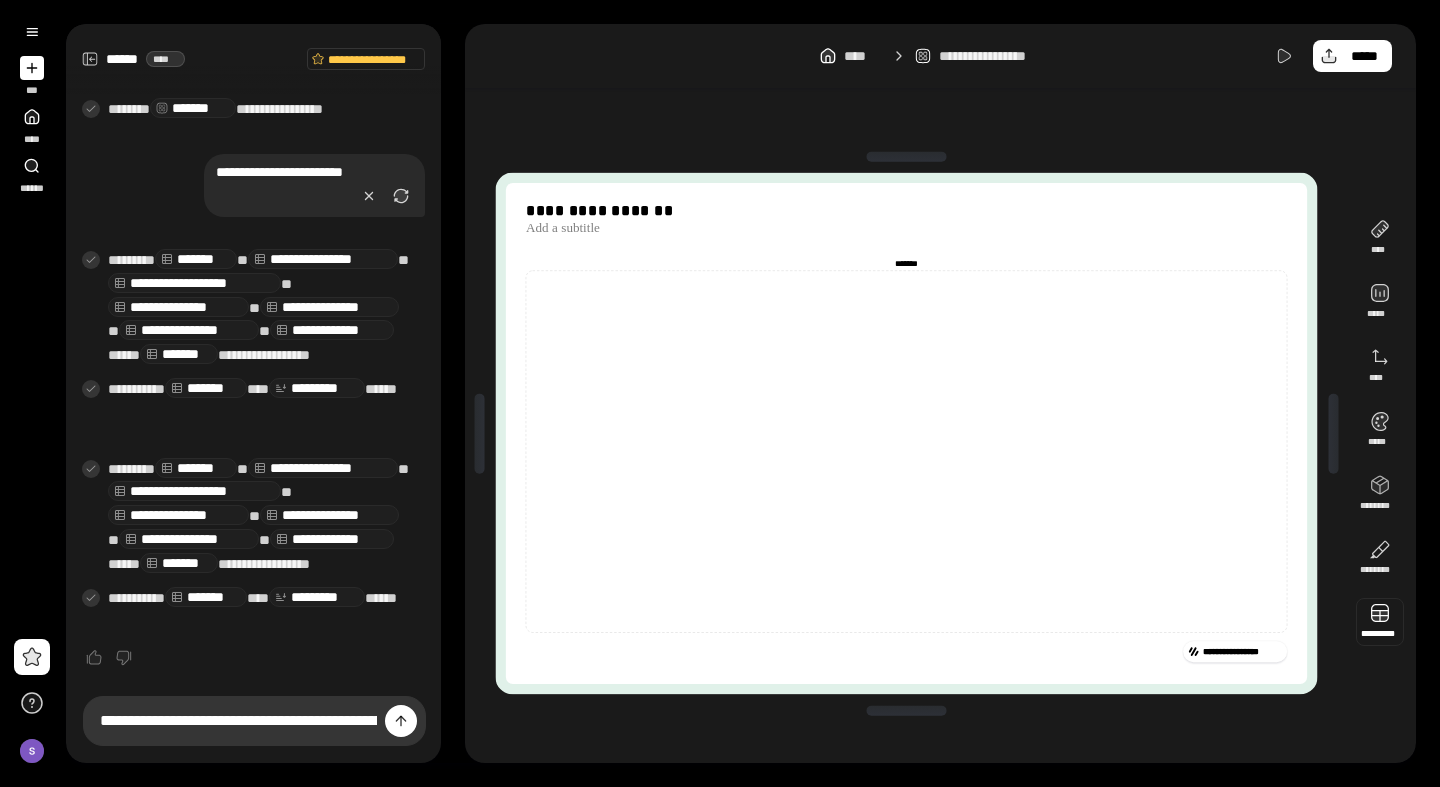 click at bounding box center (1380, 622) 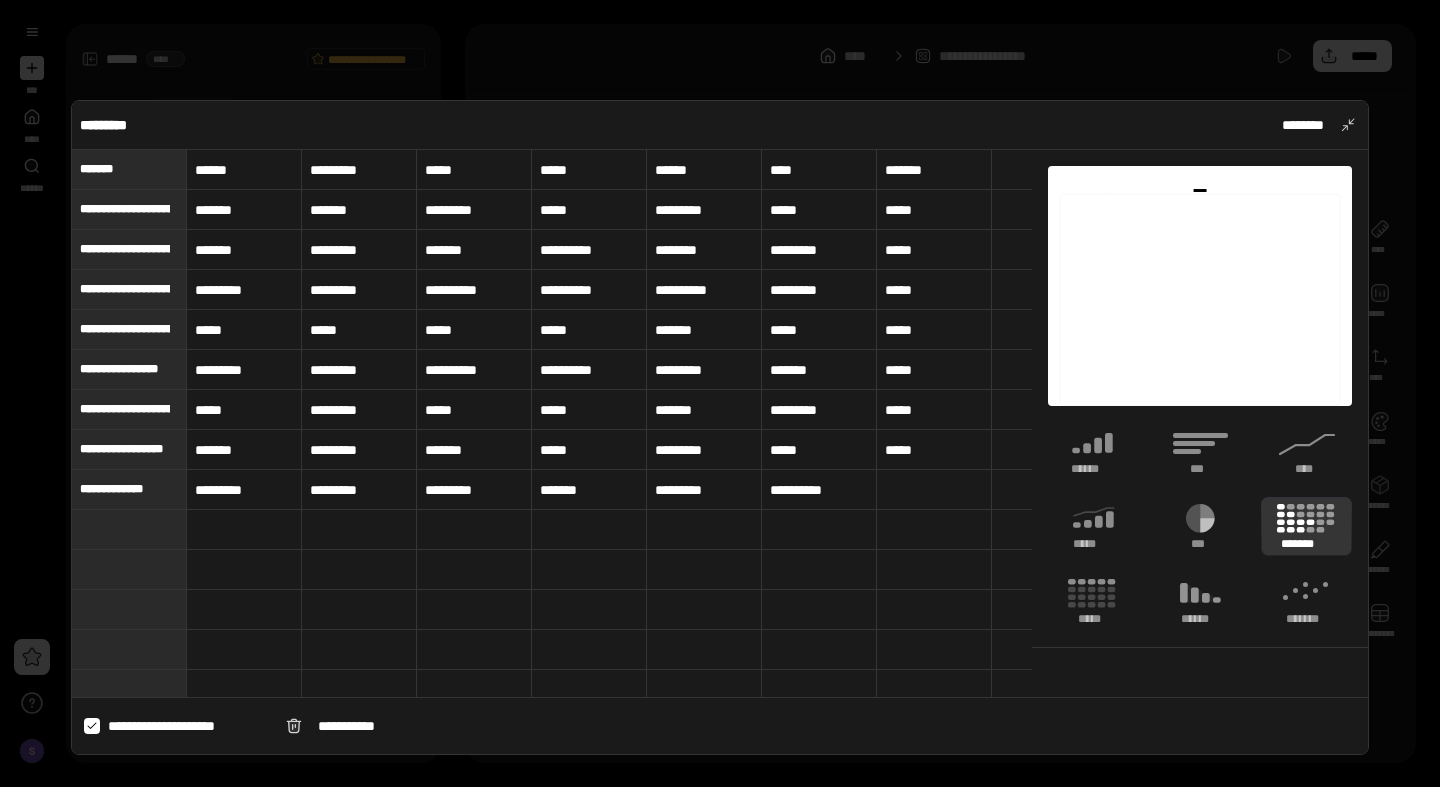 type 